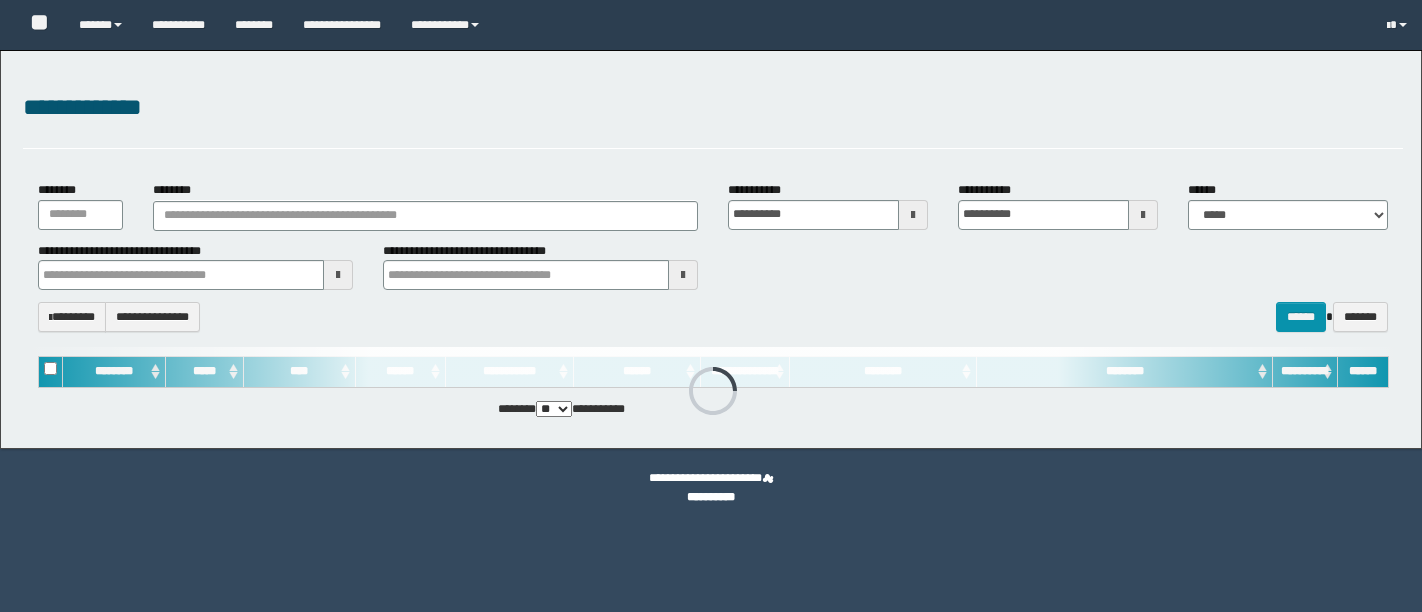 scroll, scrollTop: 0, scrollLeft: 0, axis: both 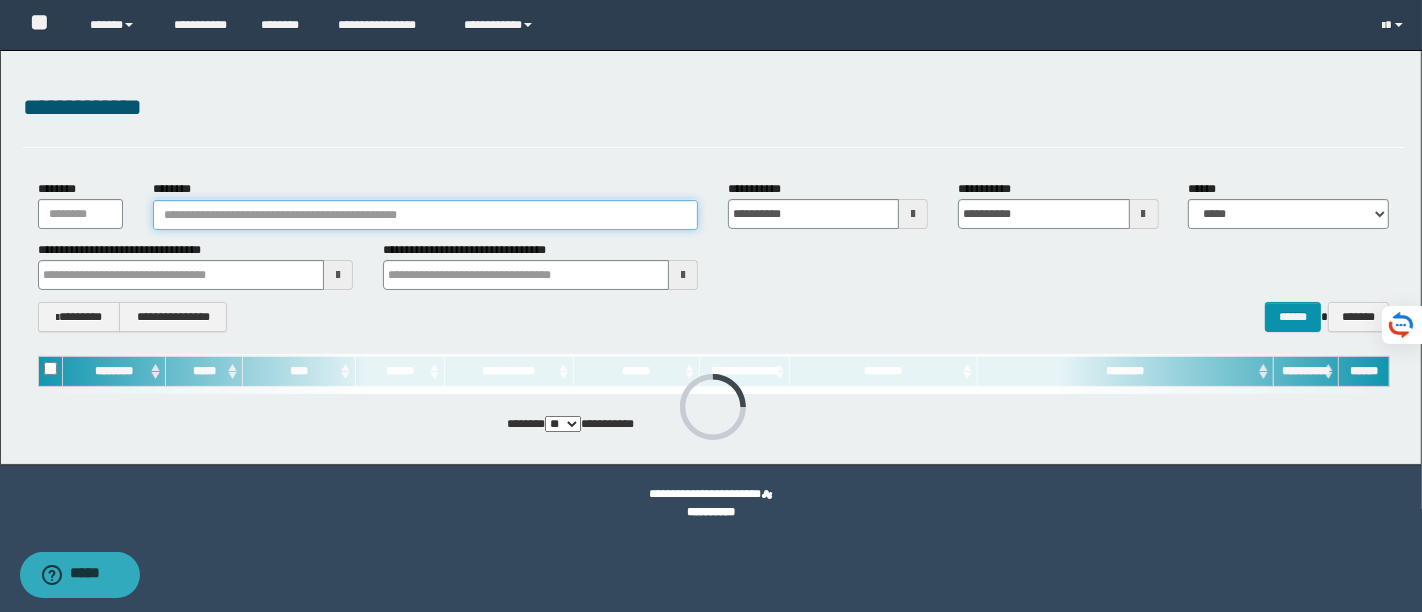 click on "********" at bounding box center (425, 215) 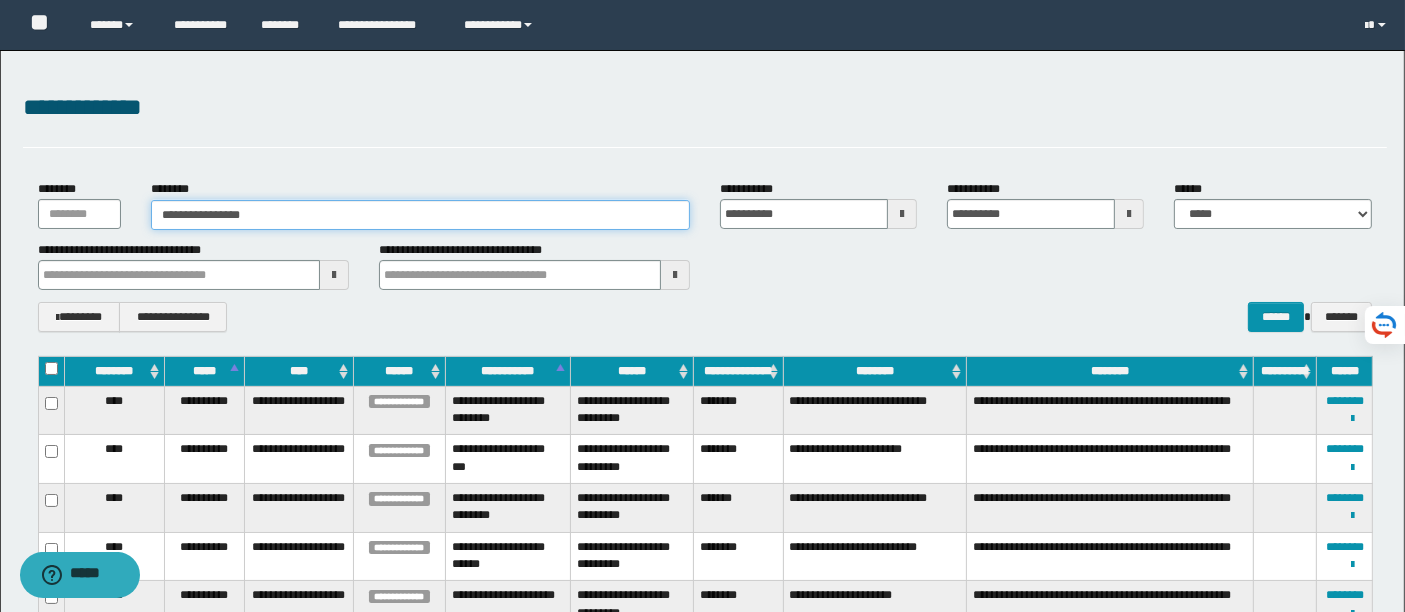 type on "**********" 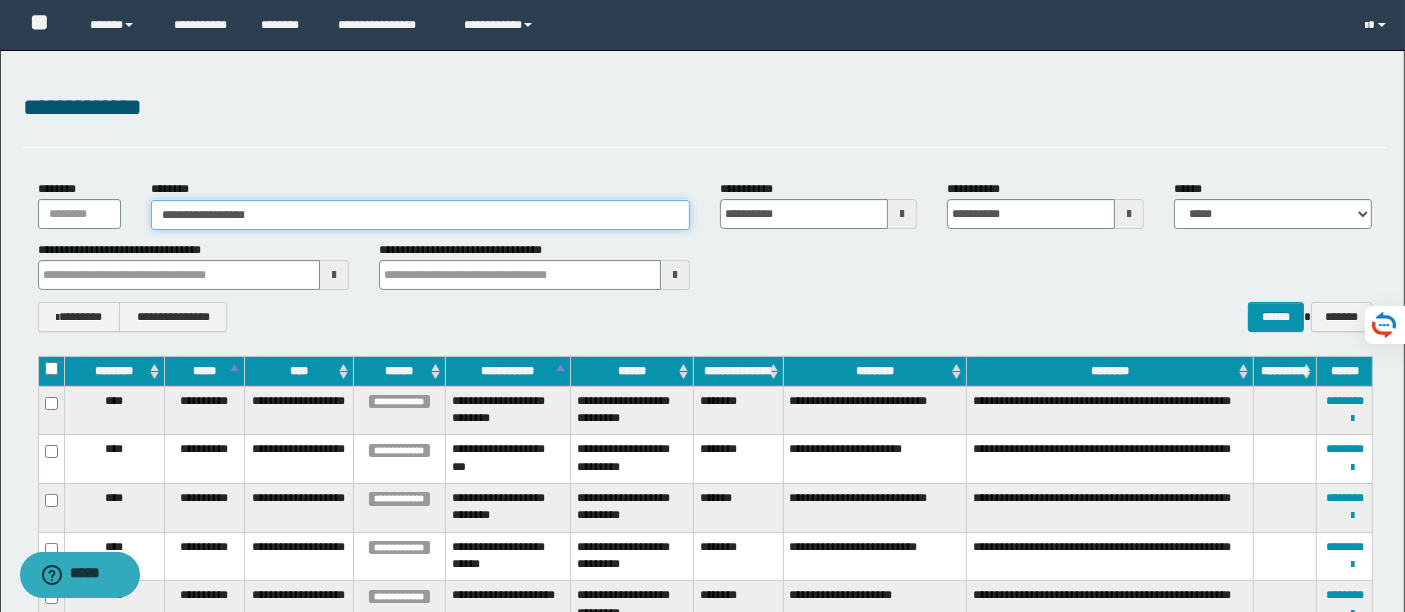 type on "**********" 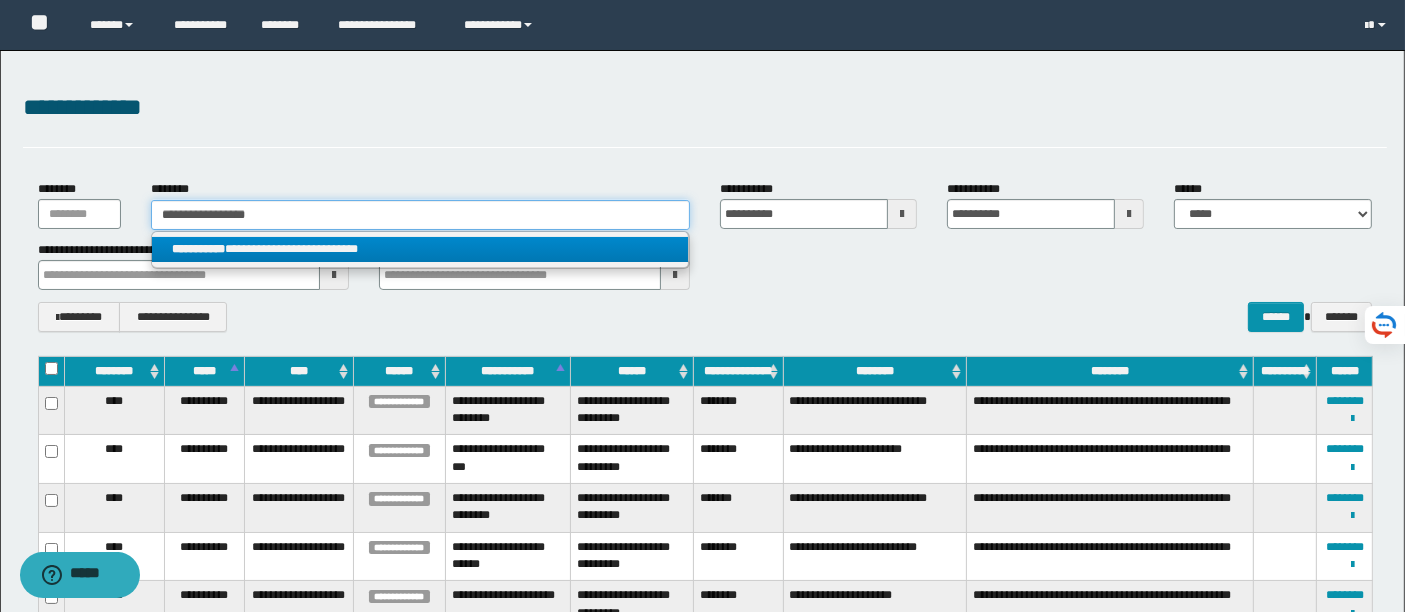 type on "**********" 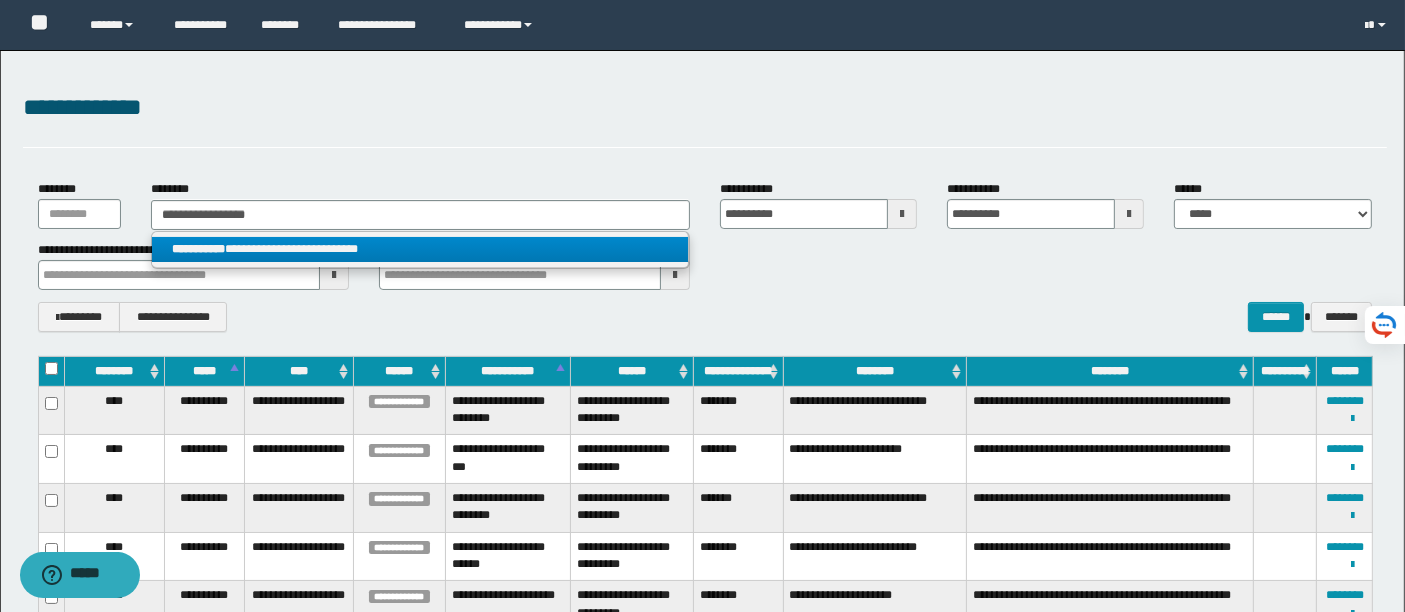 click on "**********" at bounding box center [420, 249] 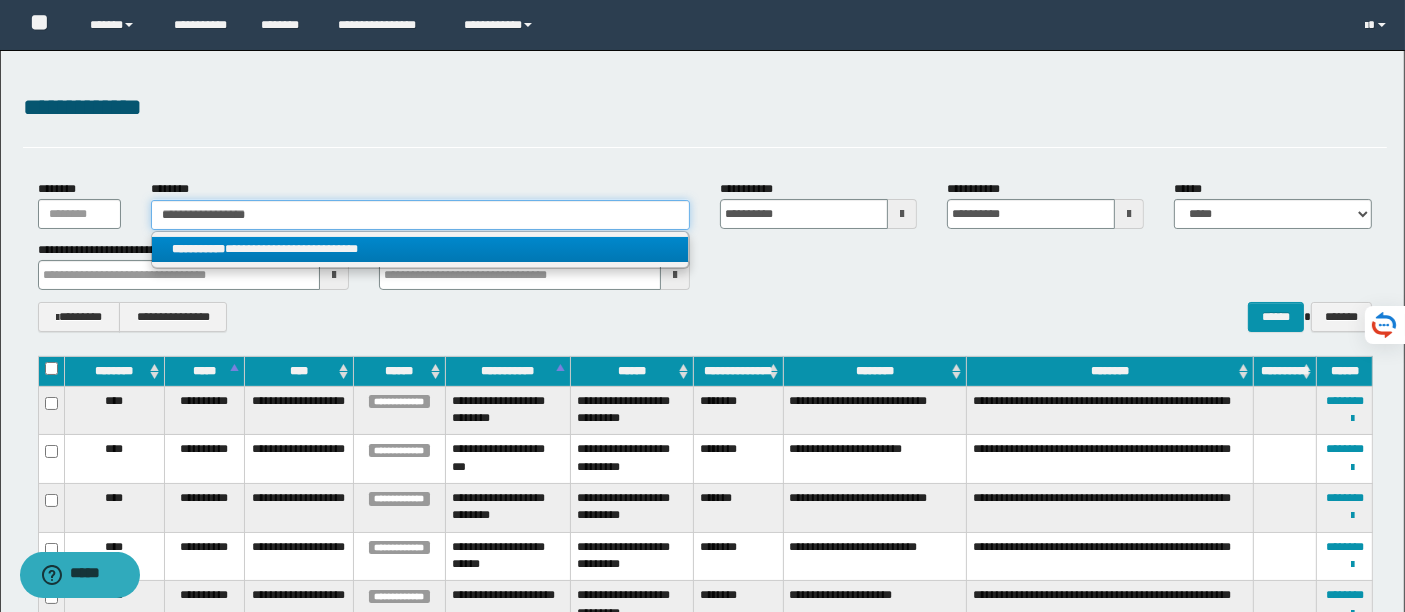 type 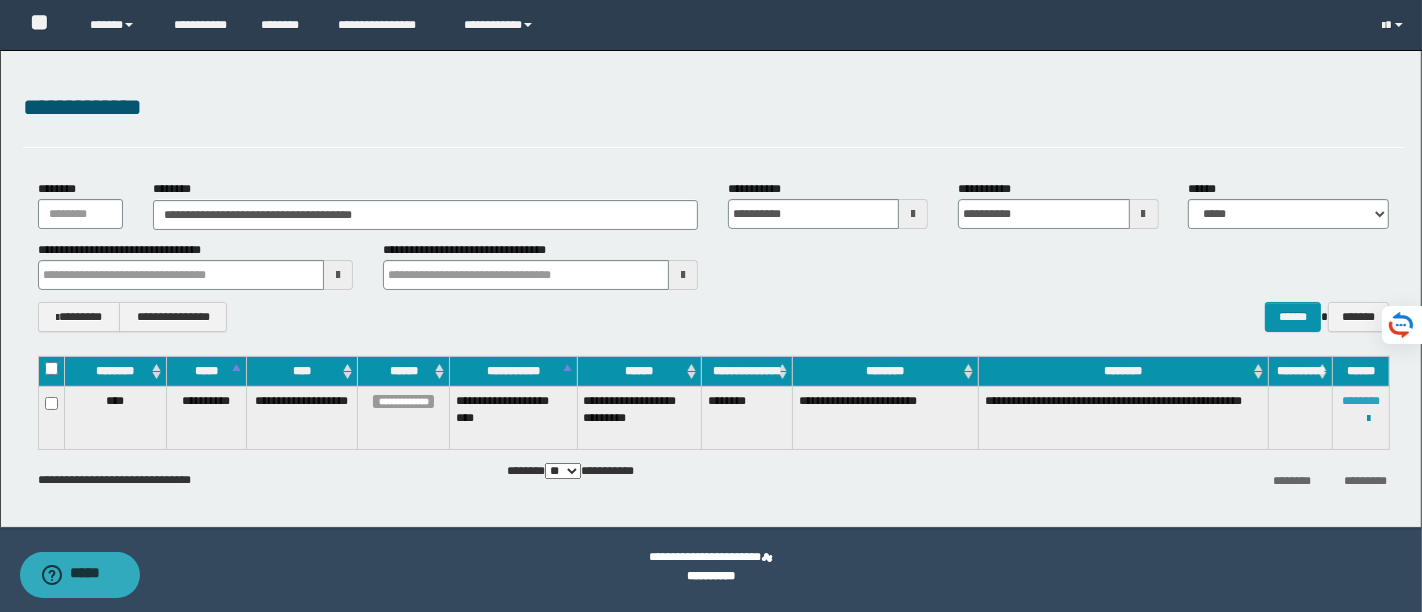 click on "********" at bounding box center (1361, 401) 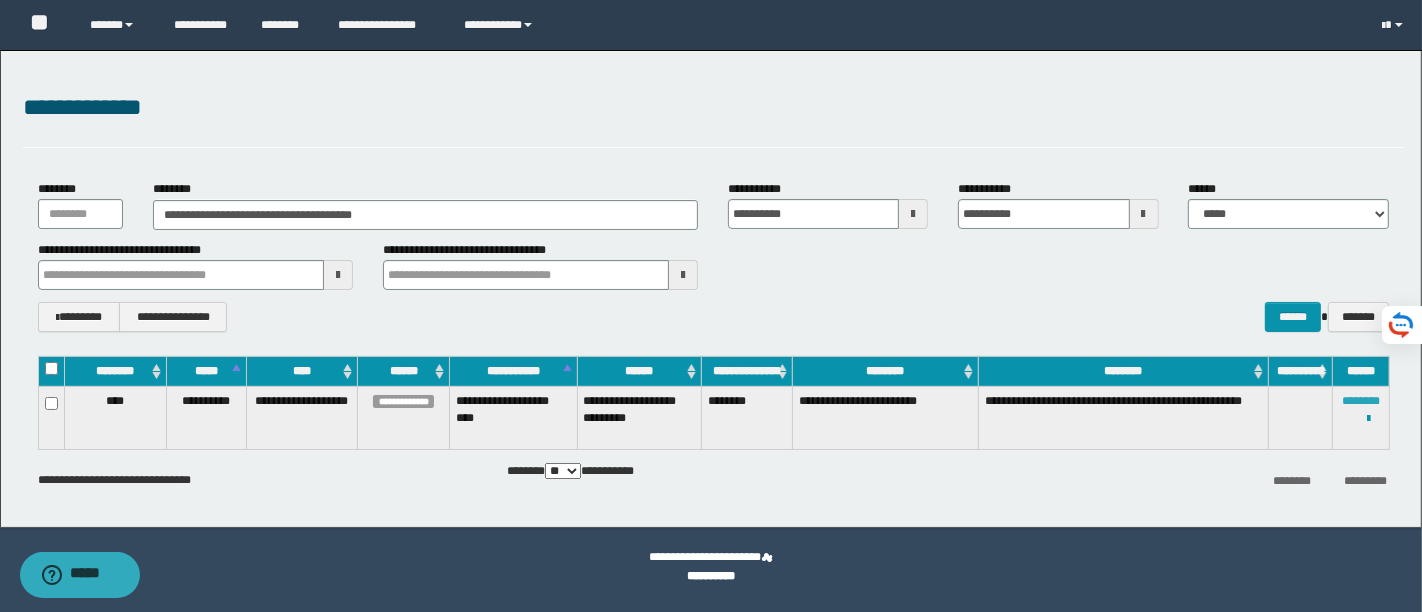 click on "********" at bounding box center [1361, 401] 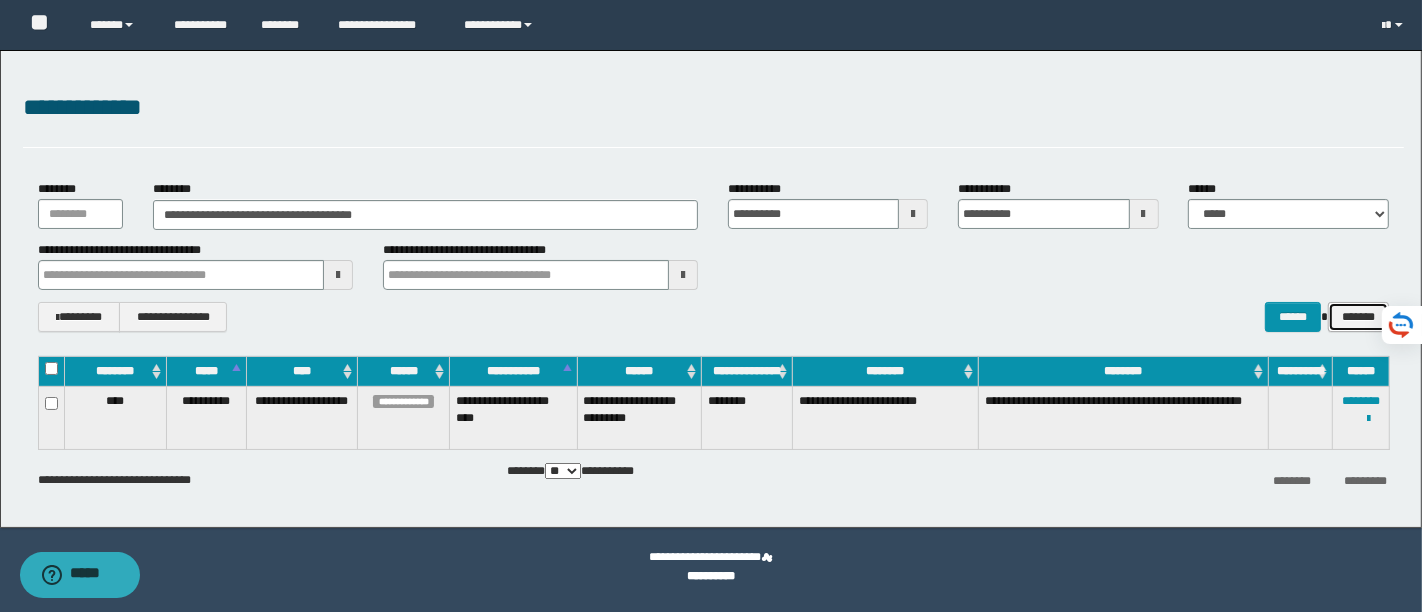 click on "*******" at bounding box center [1358, 316] 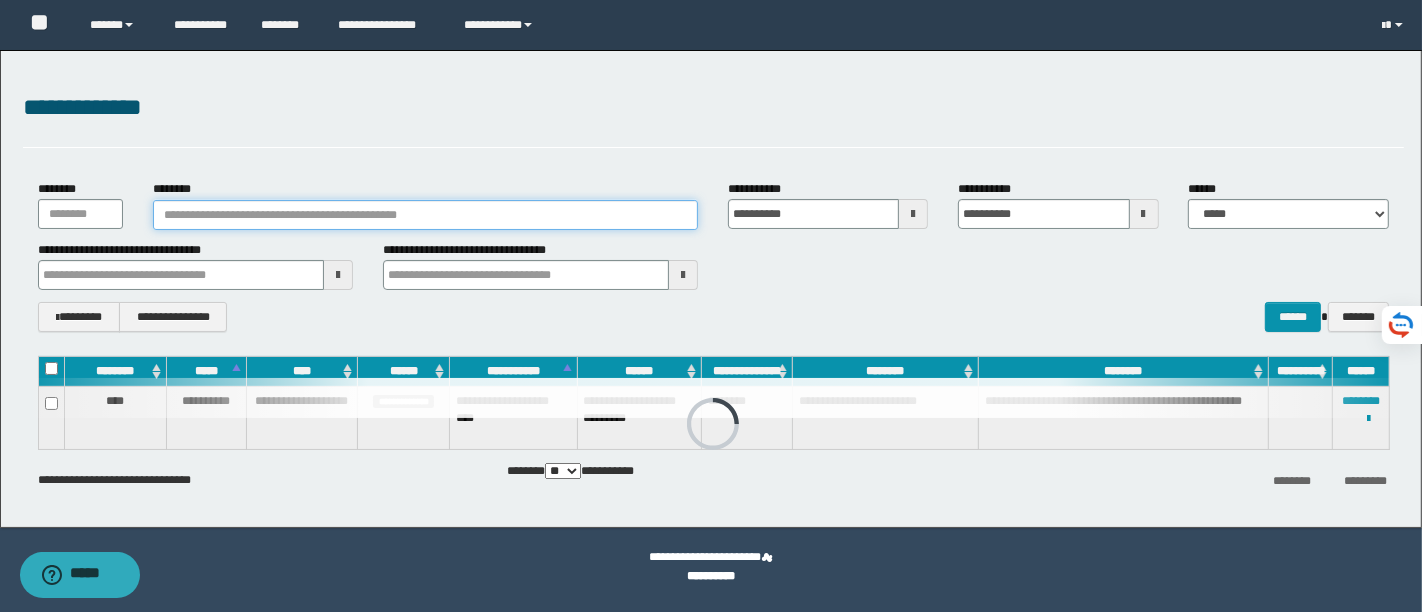 click on "********" at bounding box center (425, 215) 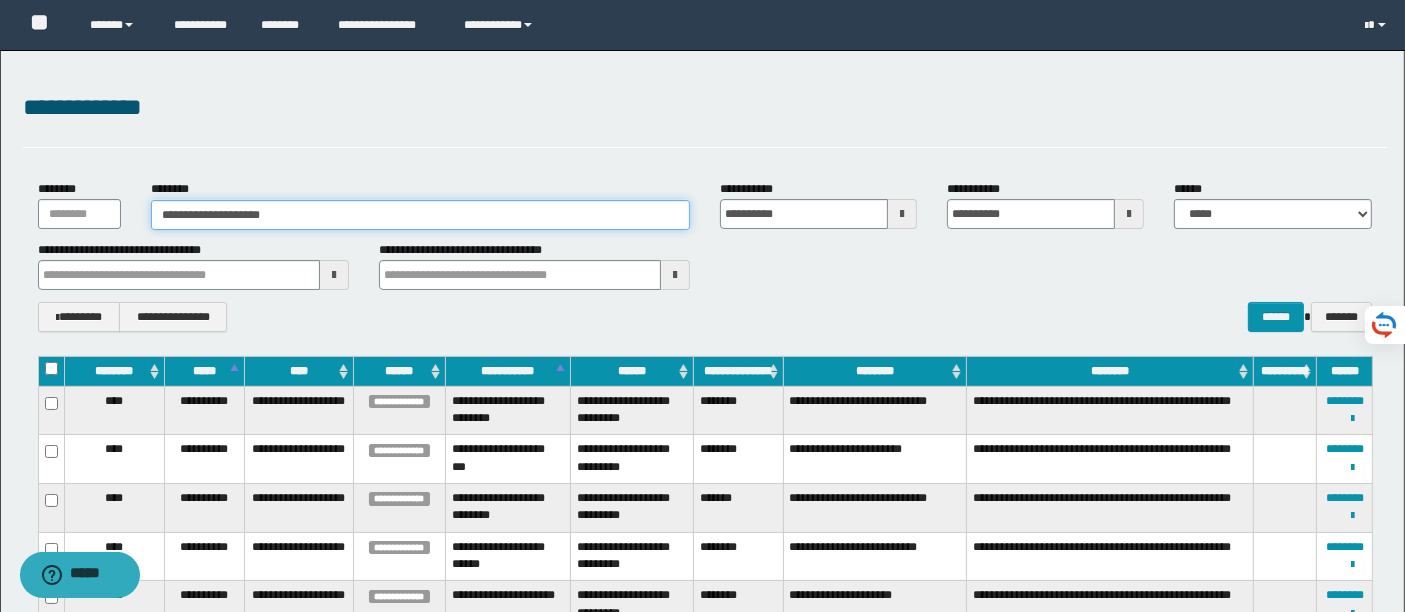 type on "**********" 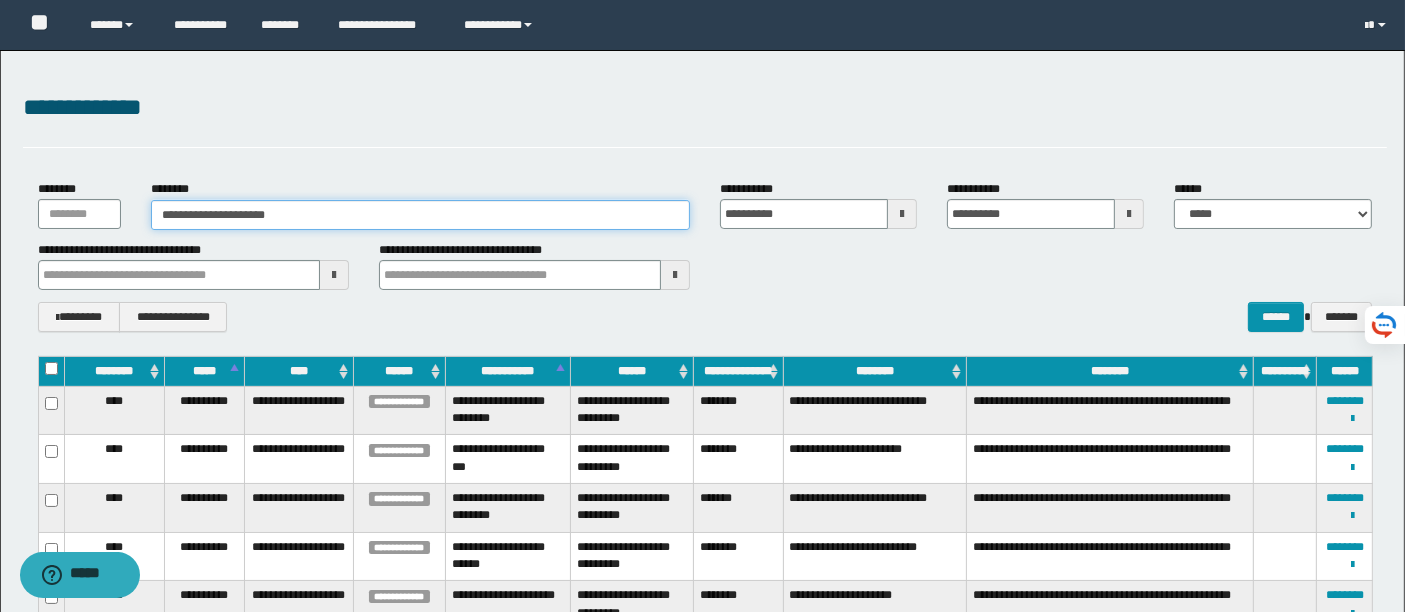 type on "**********" 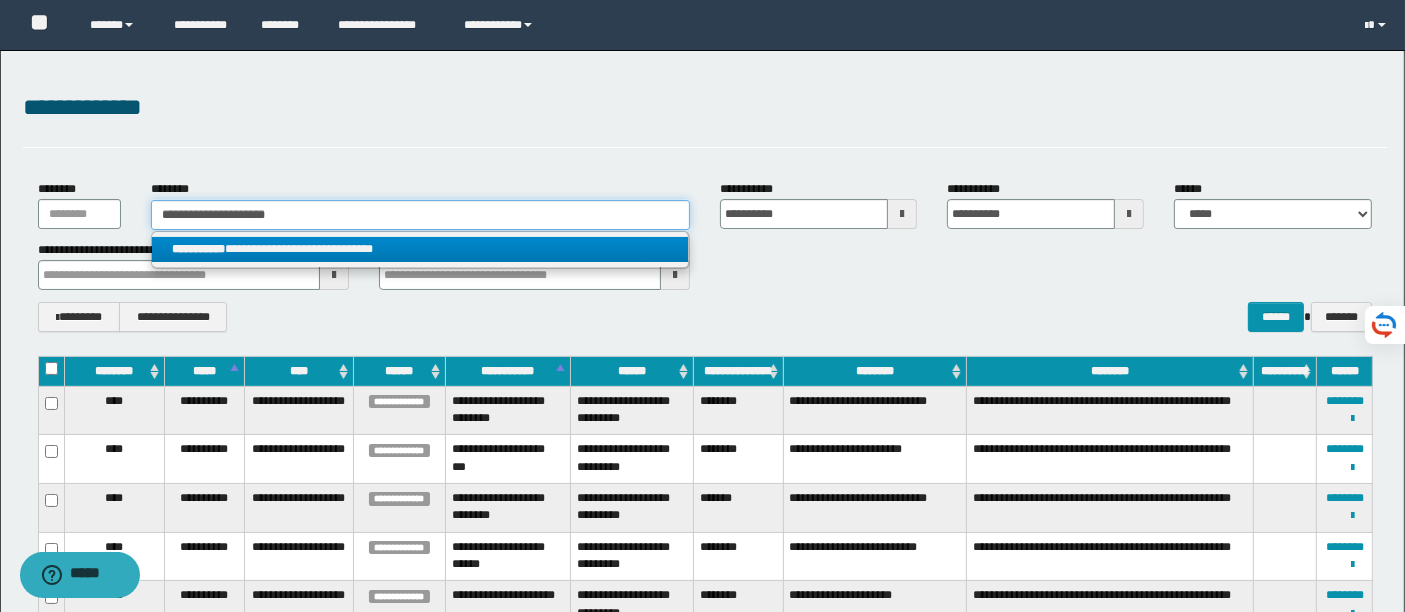 type on "**********" 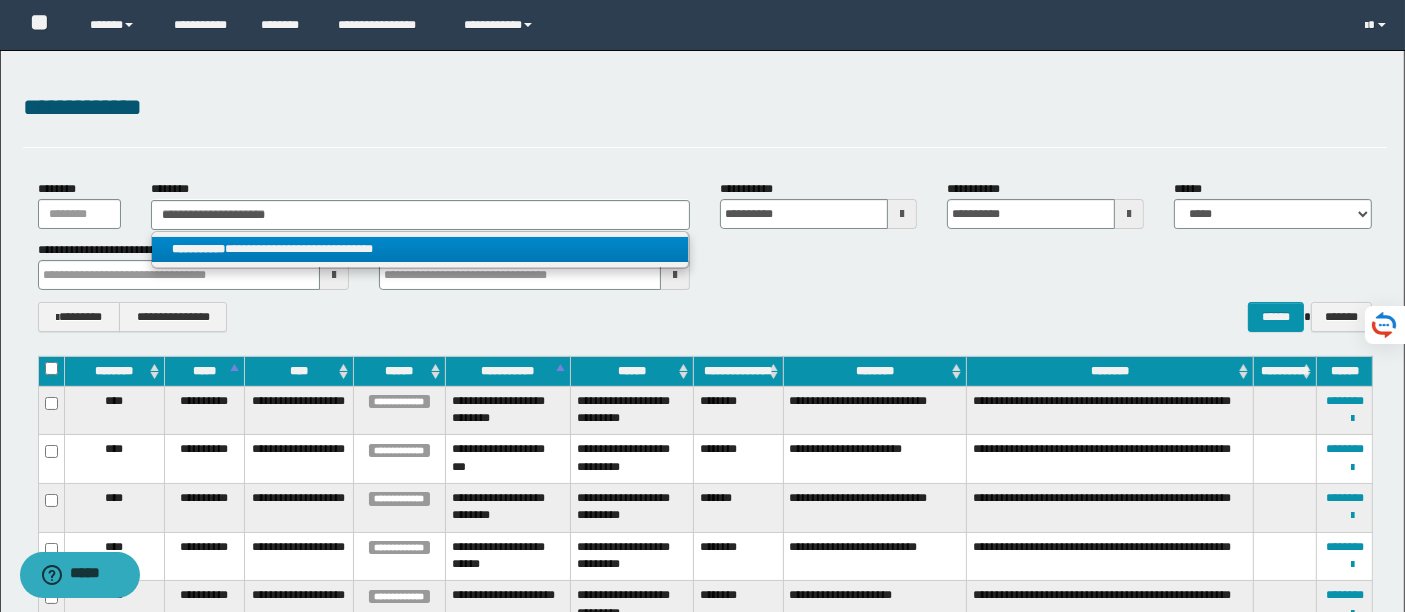 click on "**********" at bounding box center [420, 249] 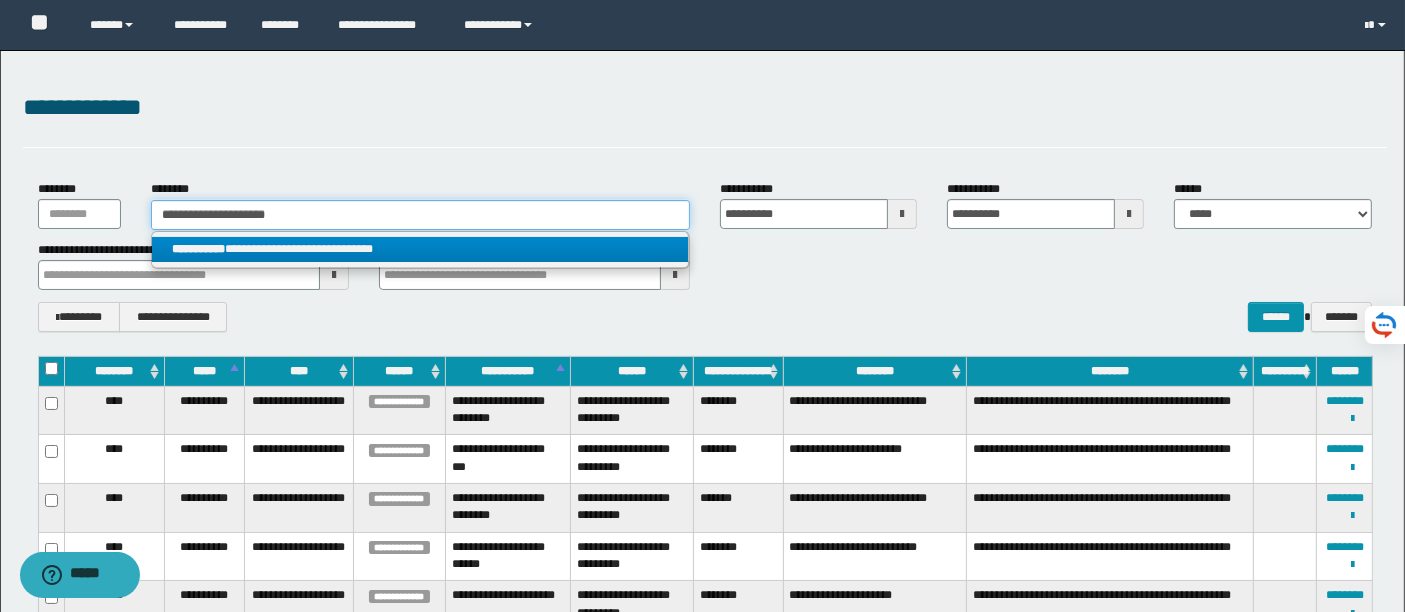 type 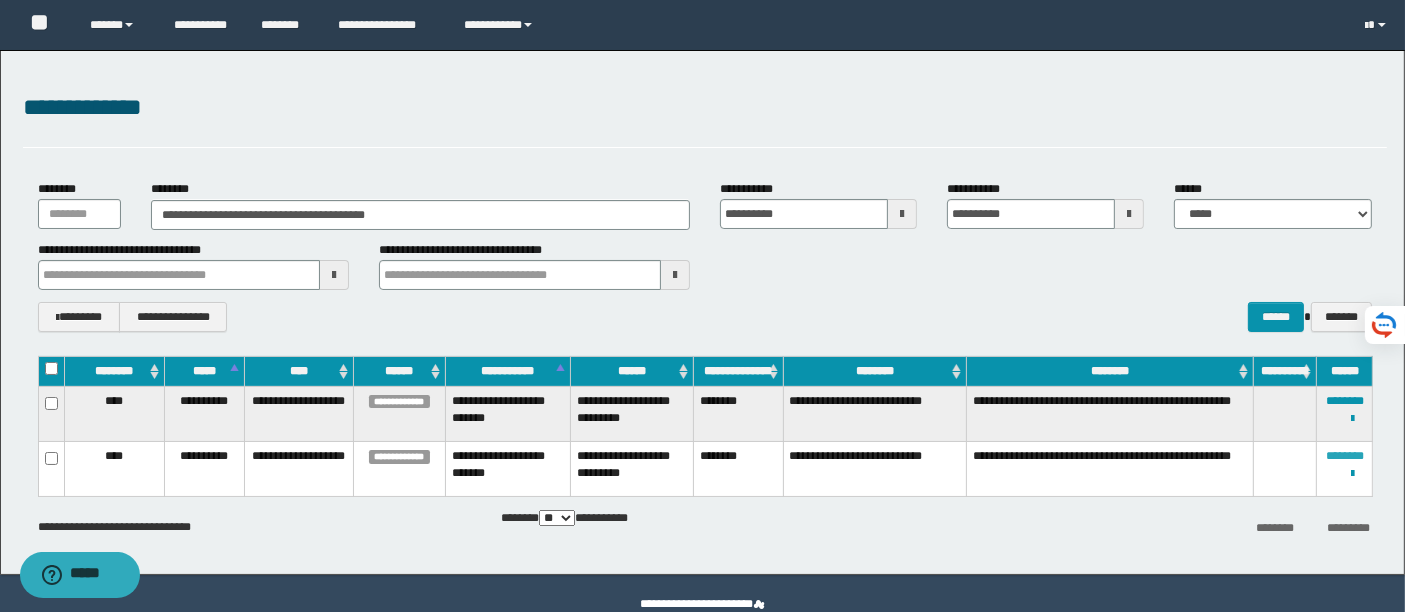 click on "********" at bounding box center [1345, 456] 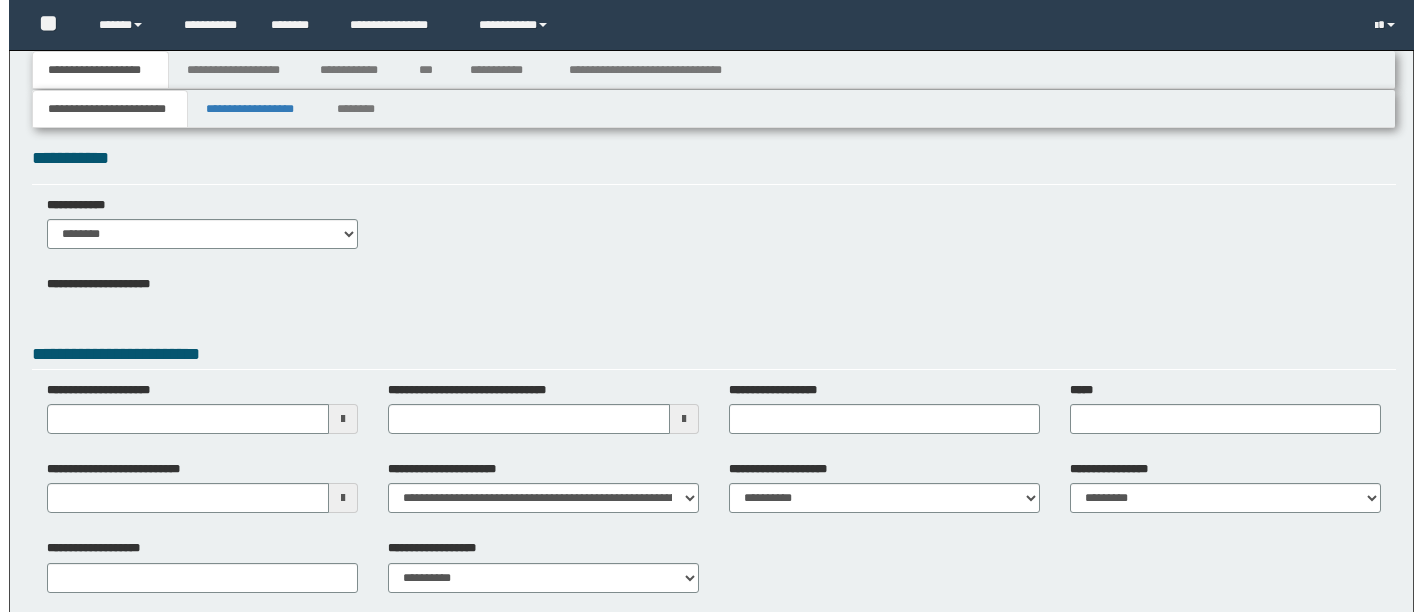 scroll, scrollTop: 0, scrollLeft: 0, axis: both 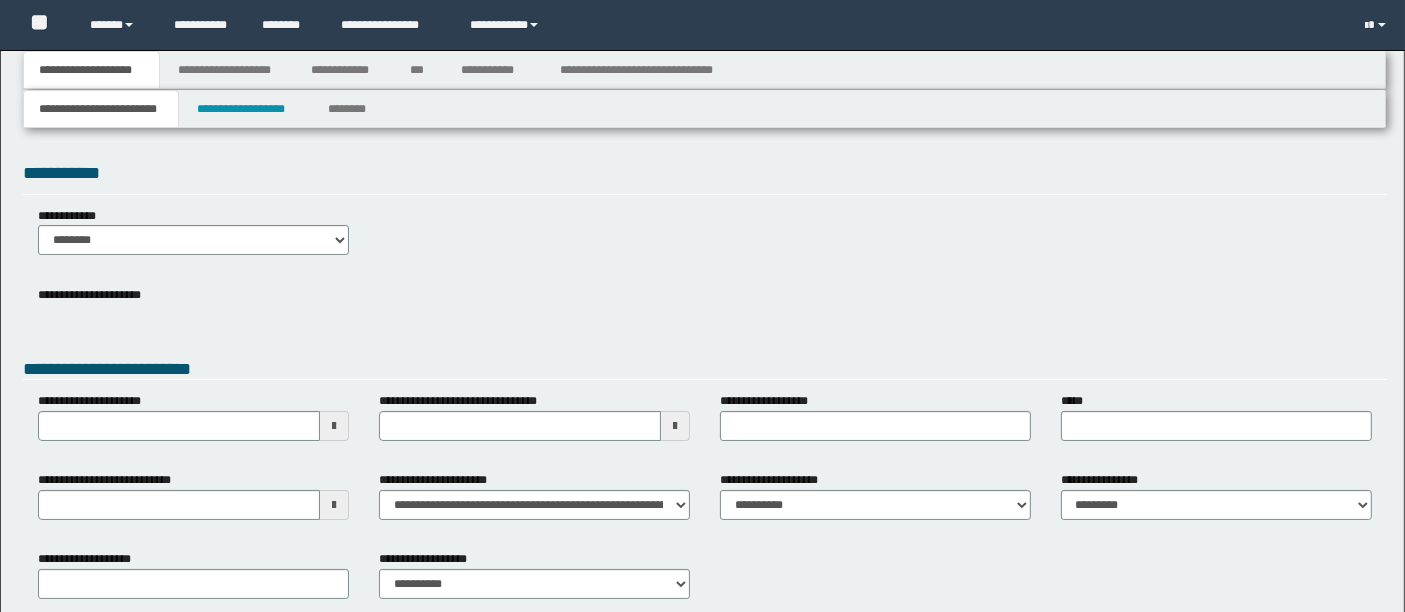 type 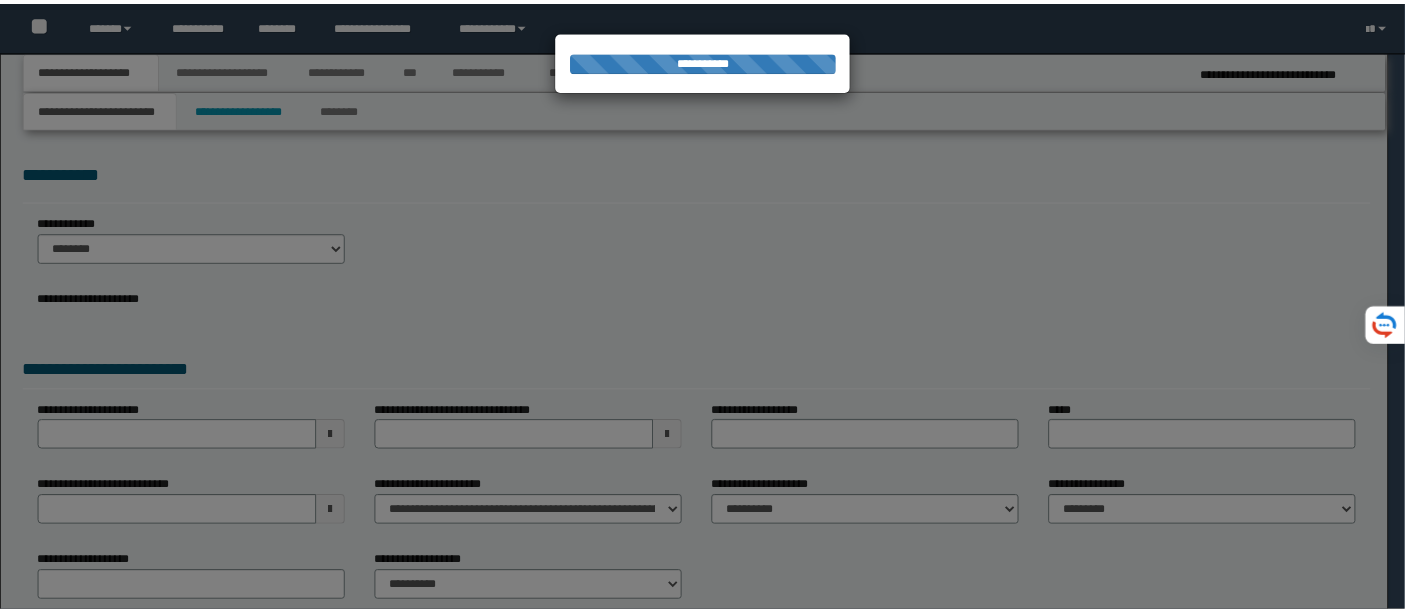 scroll, scrollTop: 0, scrollLeft: 0, axis: both 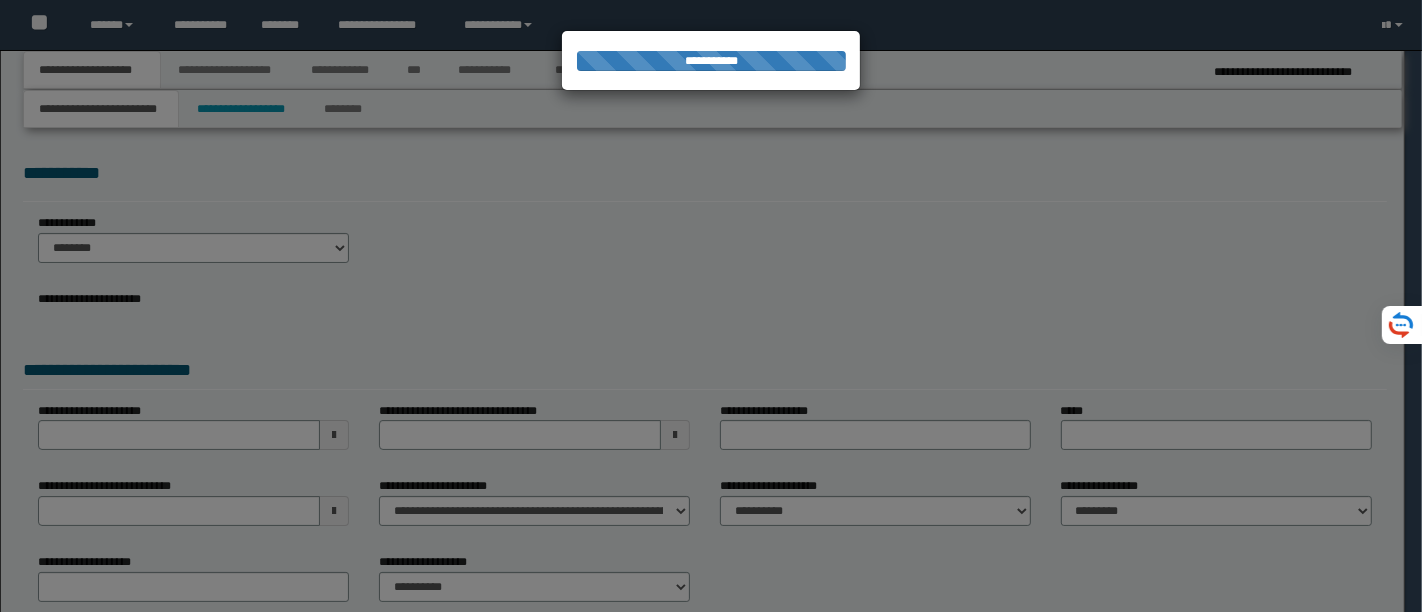 type on "**********" 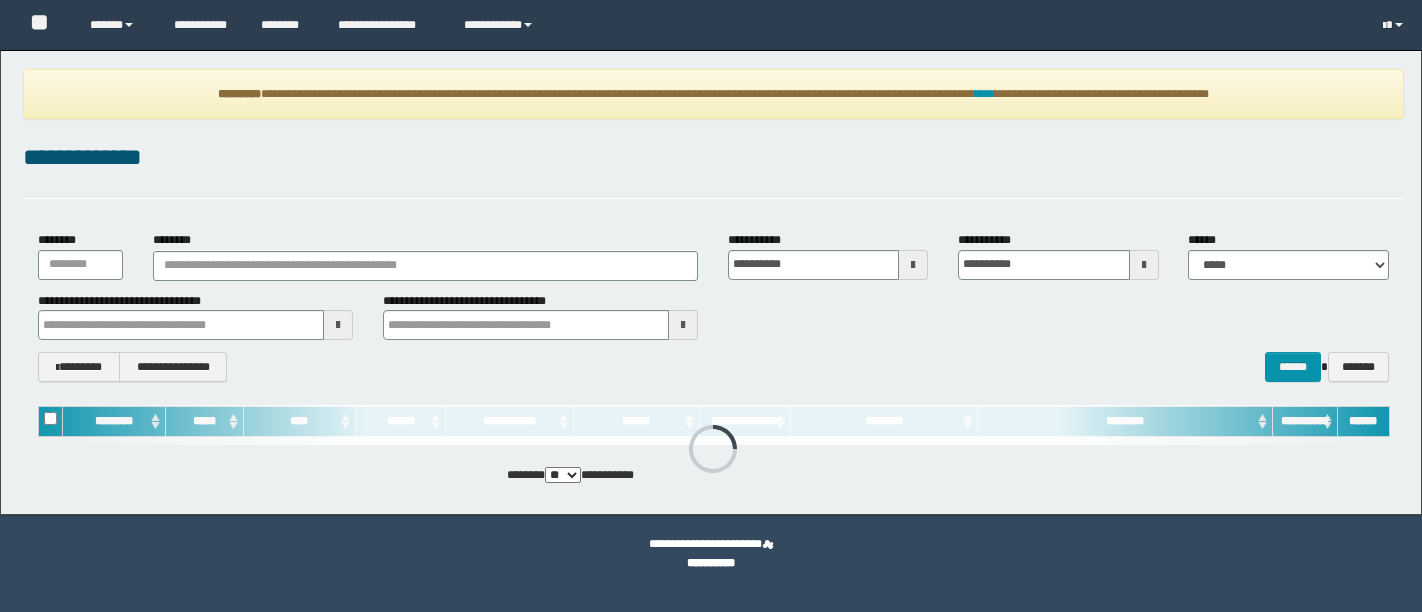 scroll, scrollTop: 0, scrollLeft: 0, axis: both 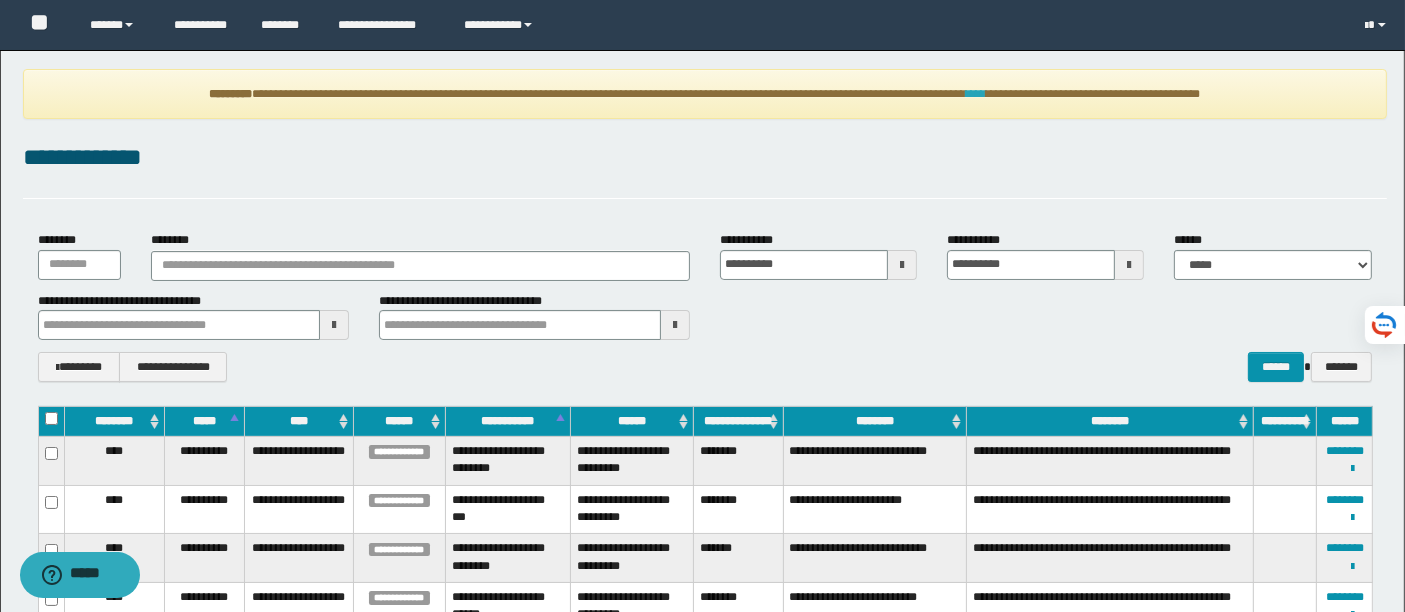 click on "****" at bounding box center (976, 94) 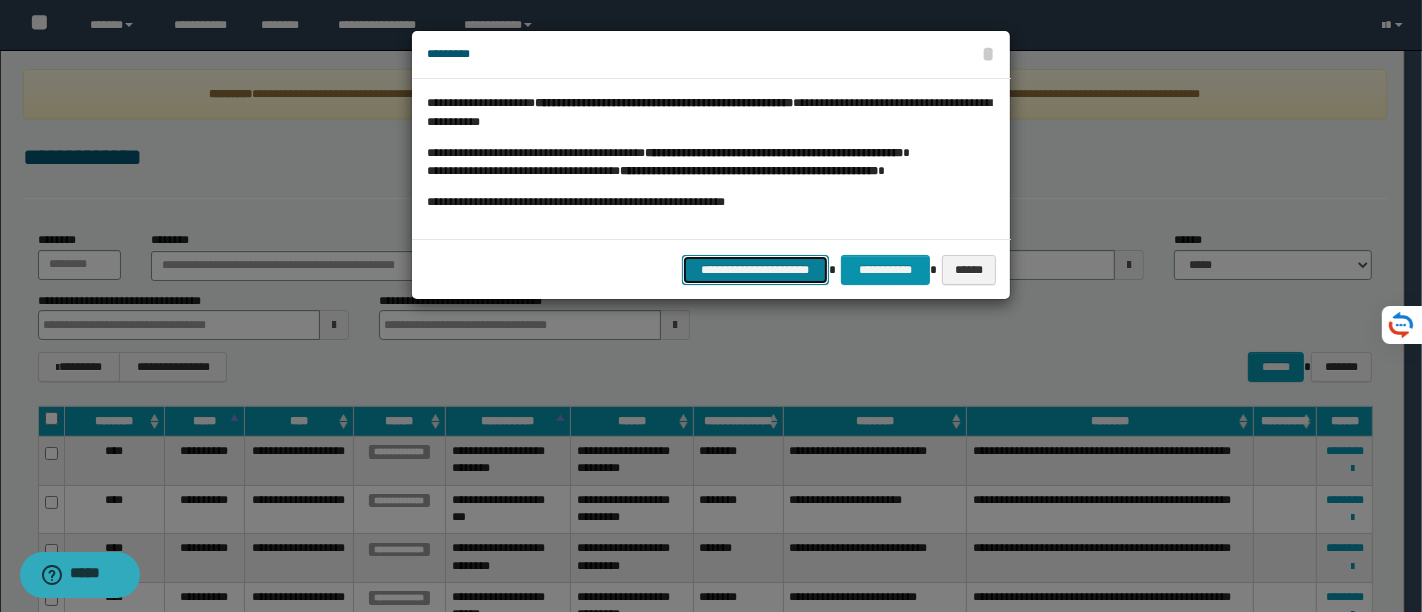 click on "**********" at bounding box center [756, 269] 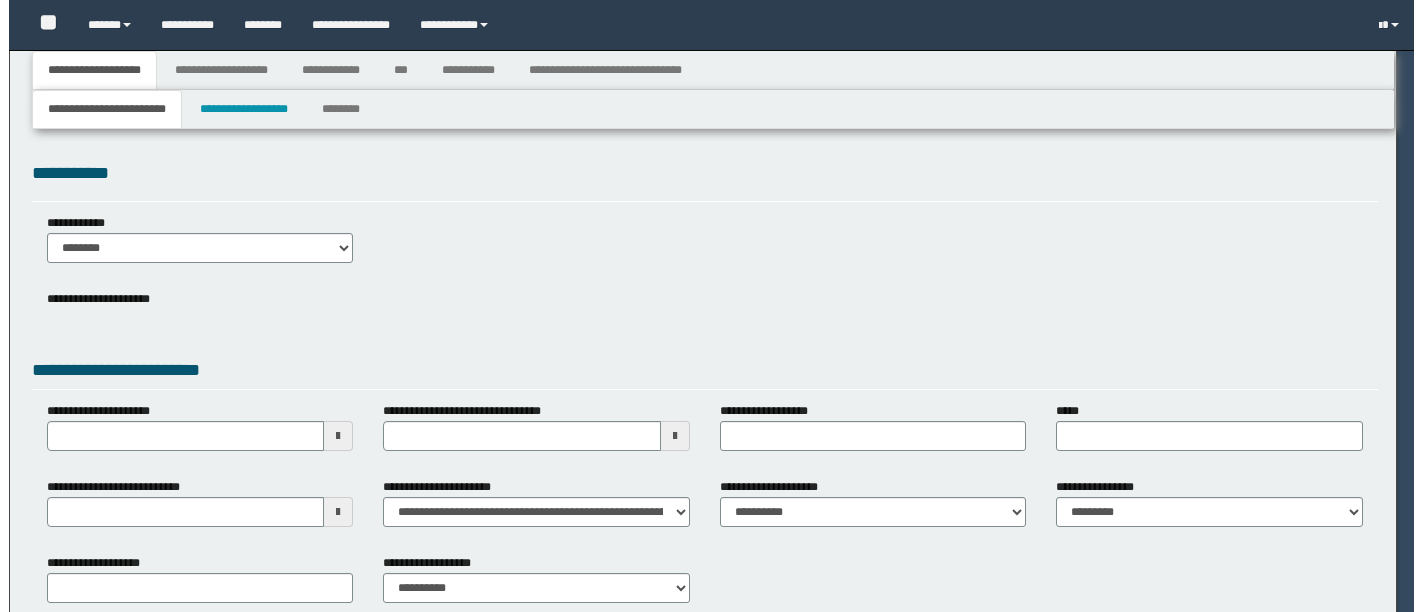 scroll, scrollTop: 0, scrollLeft: 0, axis: both 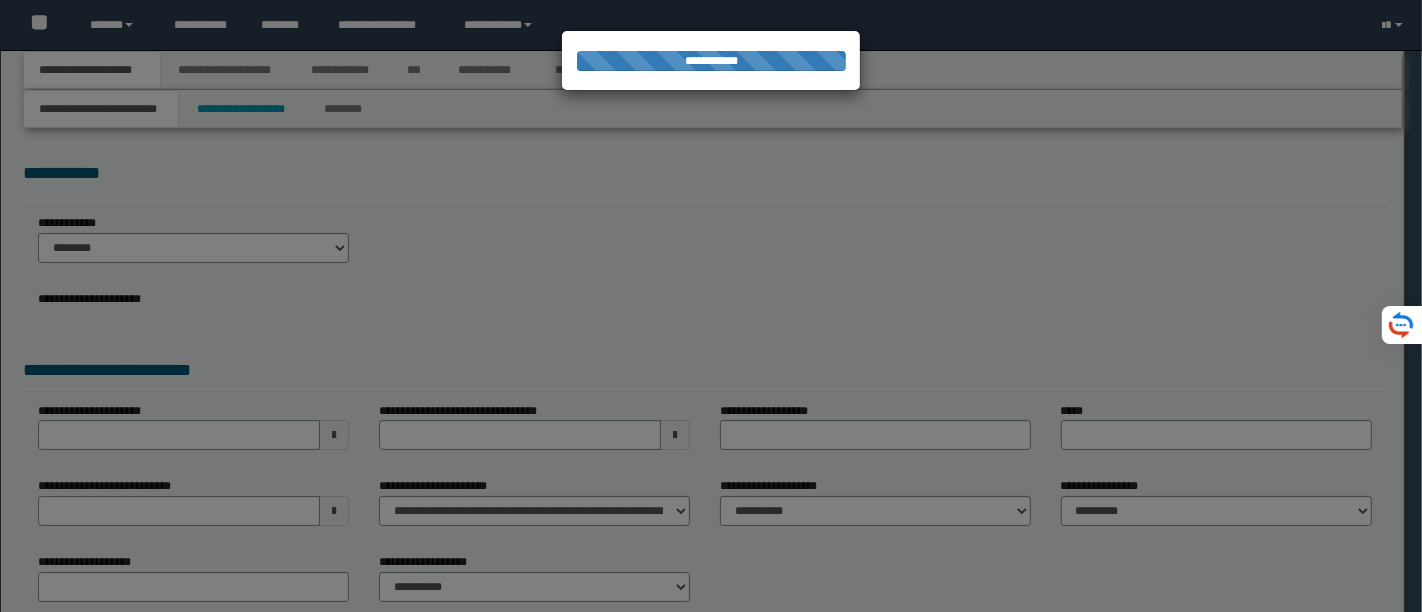 select on "*" 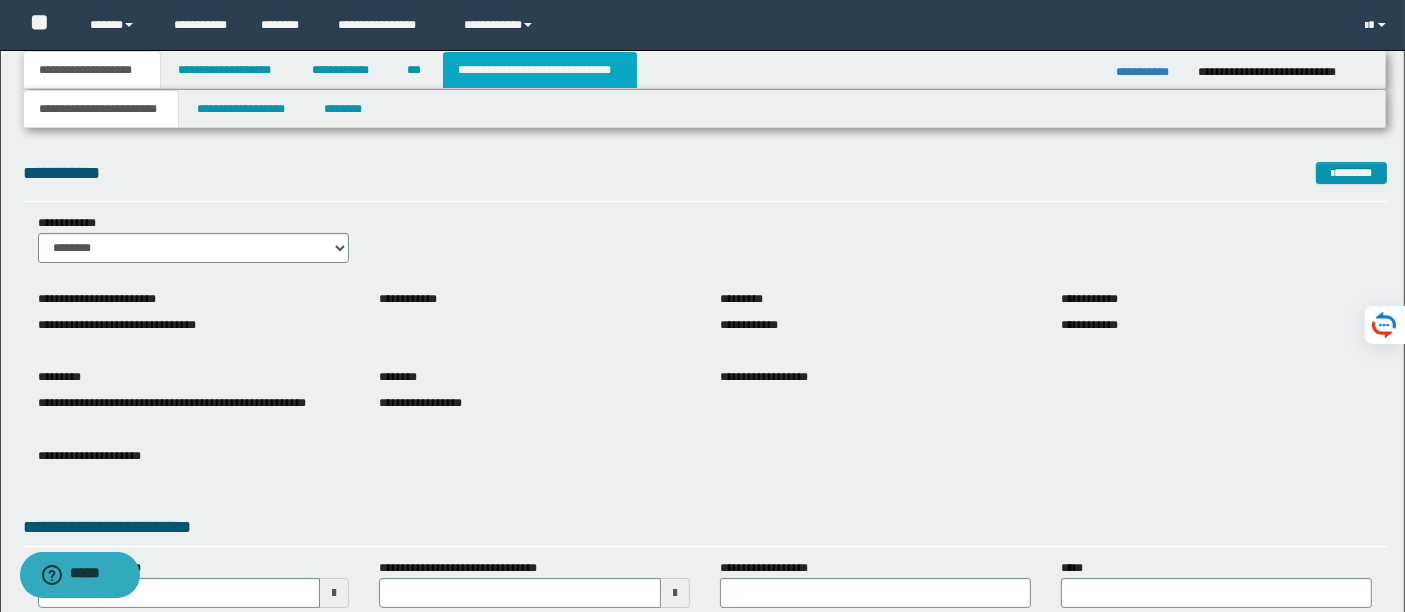 click on "**********" at bounding box center (540, 70) 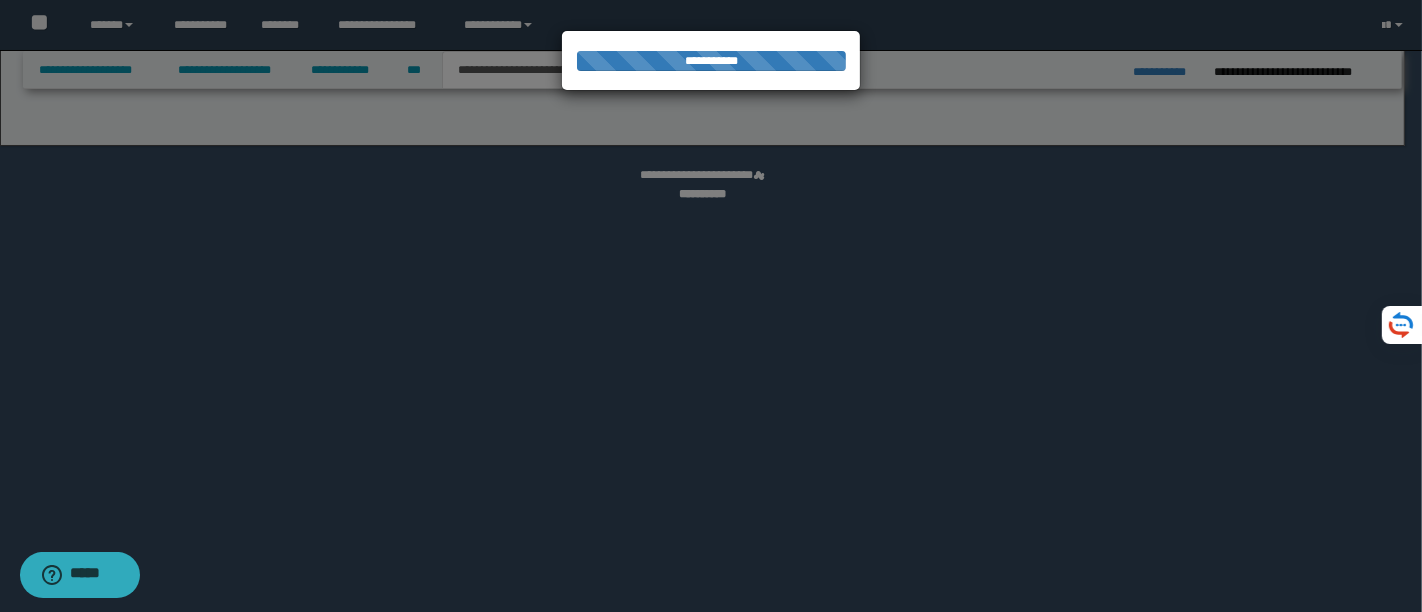 select on "*" 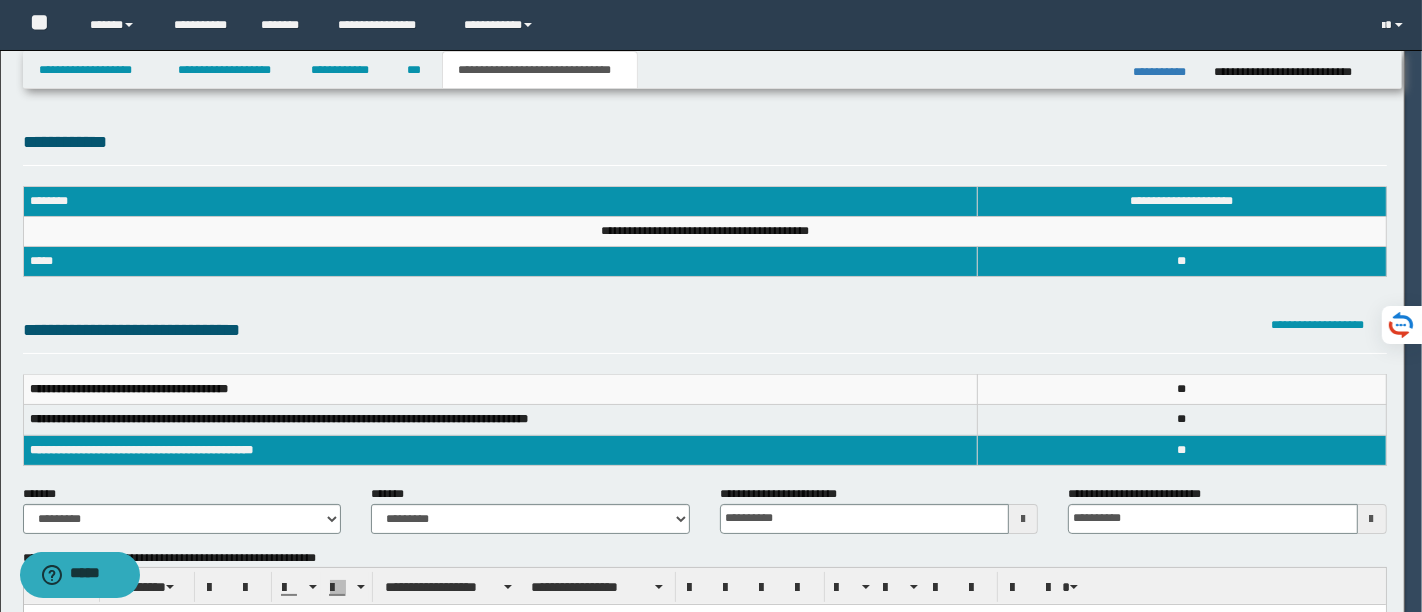 scroll, scrollTop: 0, scrollLeft: 0, axis: both 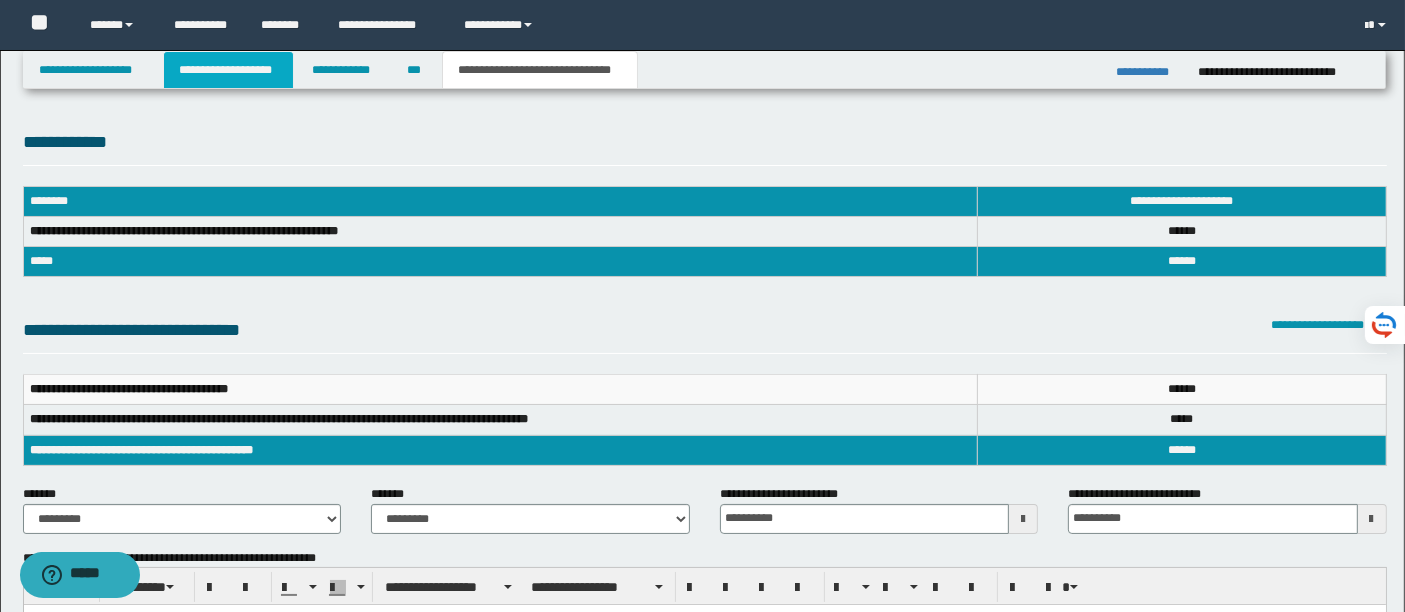 click on "**********" at bounding box center [228, 70] 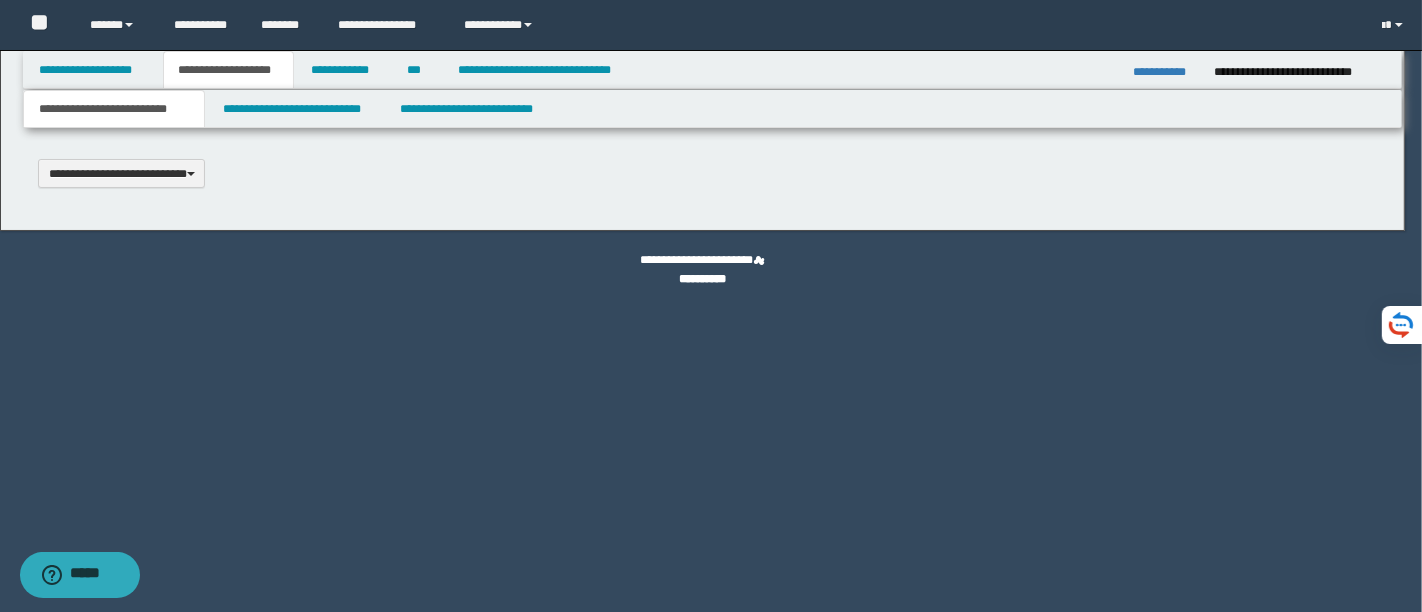 type 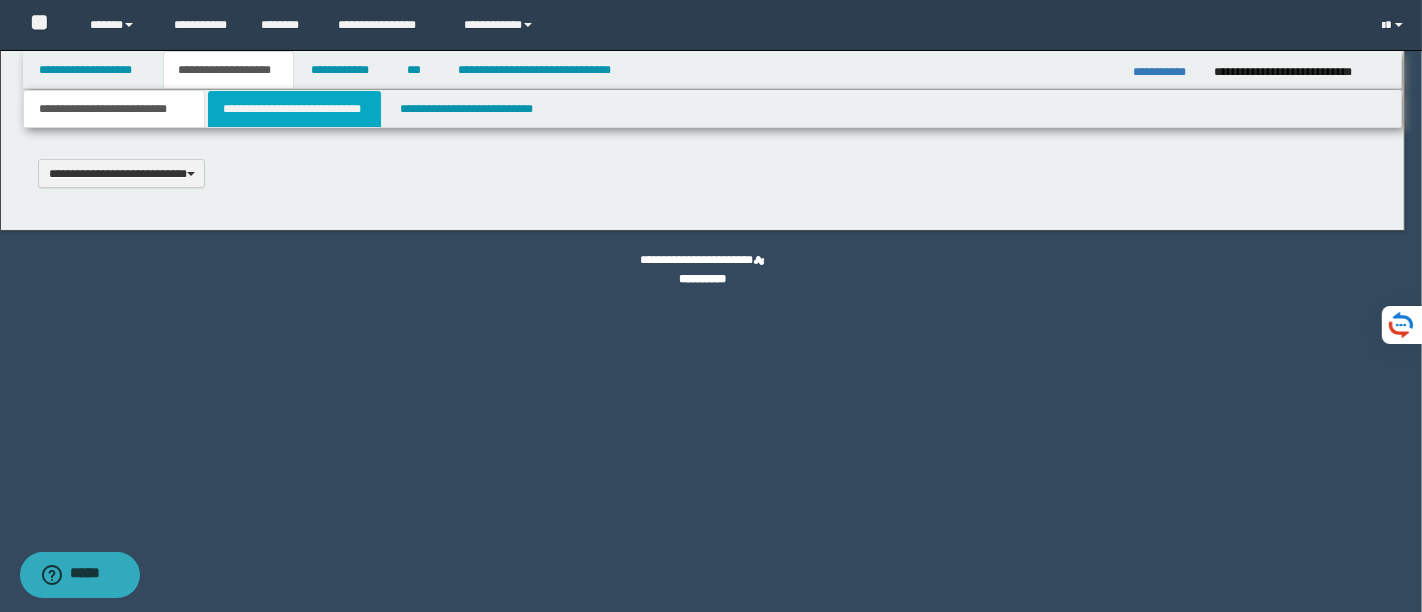 scroll, scrollTop: 0, scrollLeft: 0, axis: both 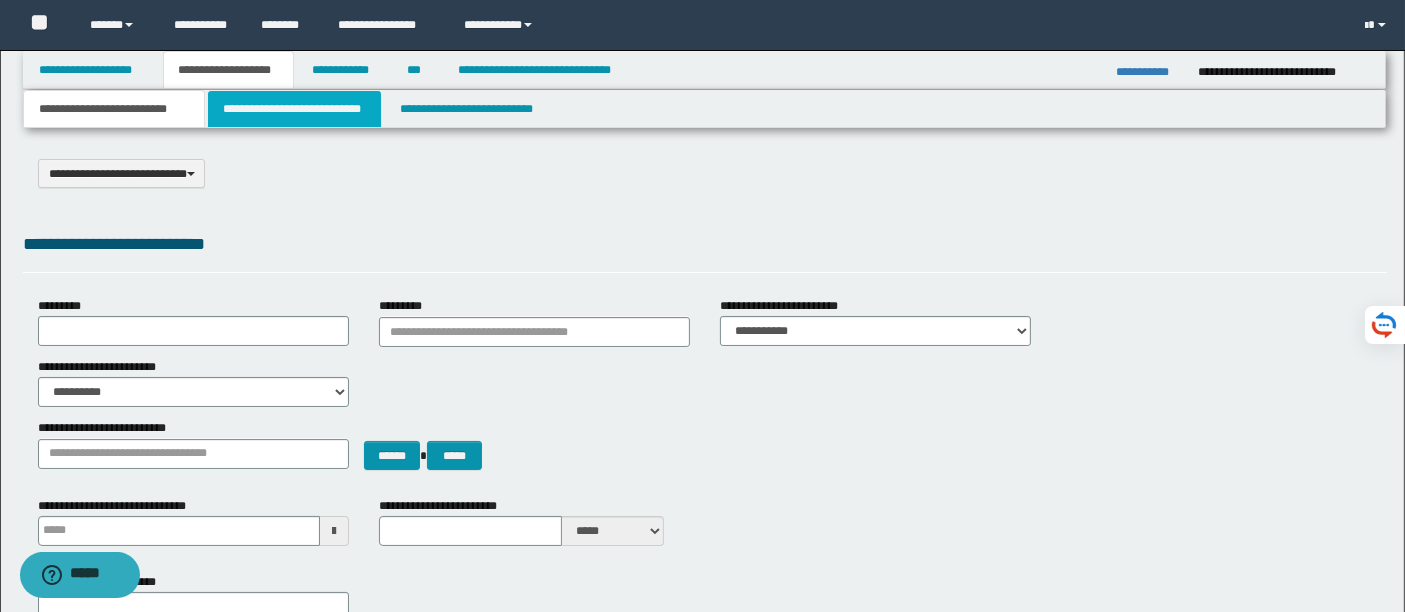 click on "**********" at bounding box center (294, 109) 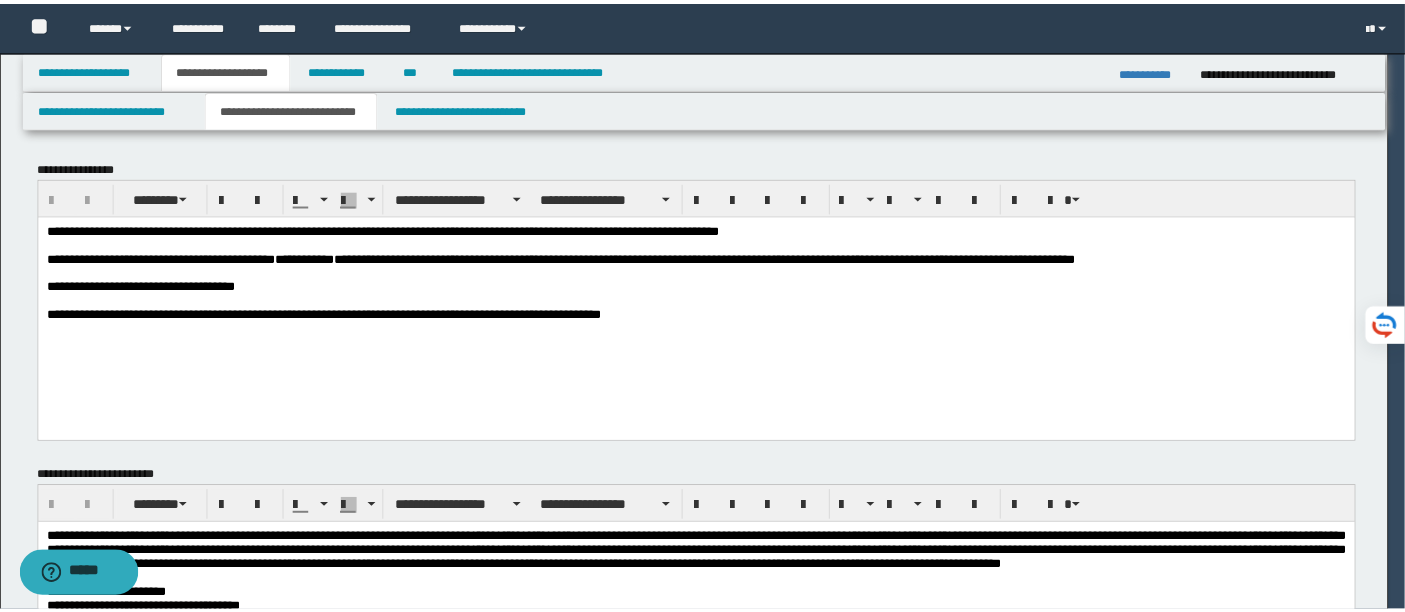 scroll, scrollTop: 0, scrollLeft: 0, axis: both 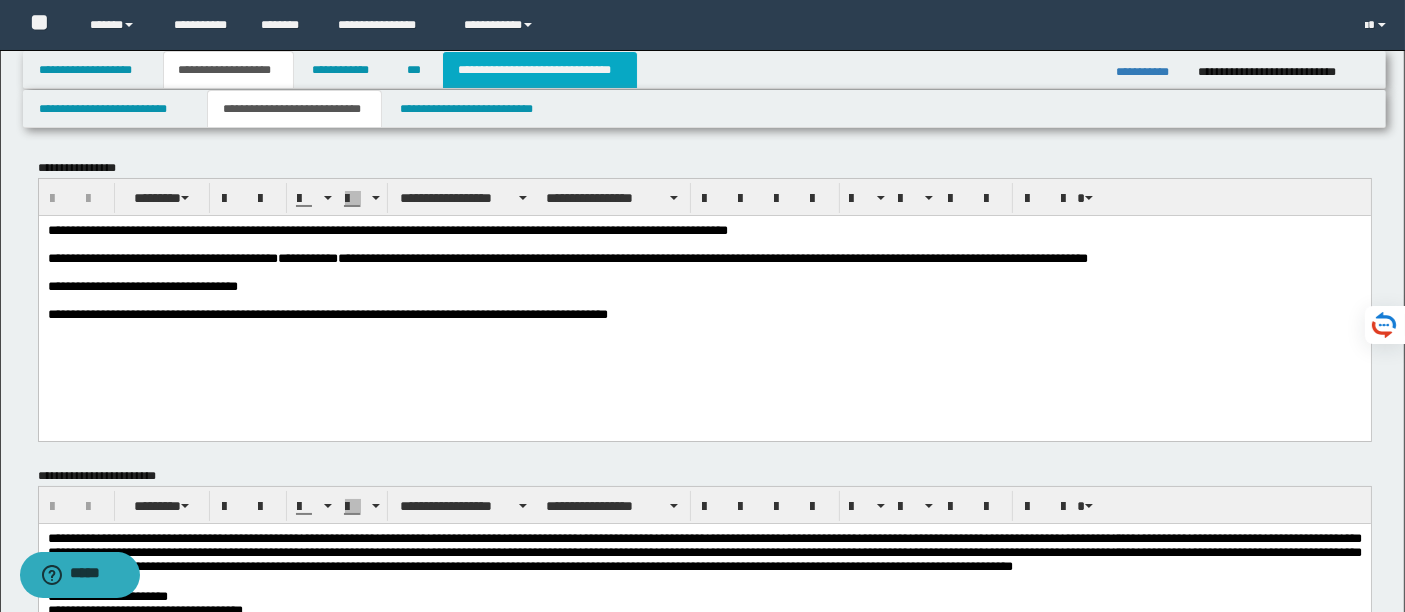 click on "**********" at bounding box center [540, 70] 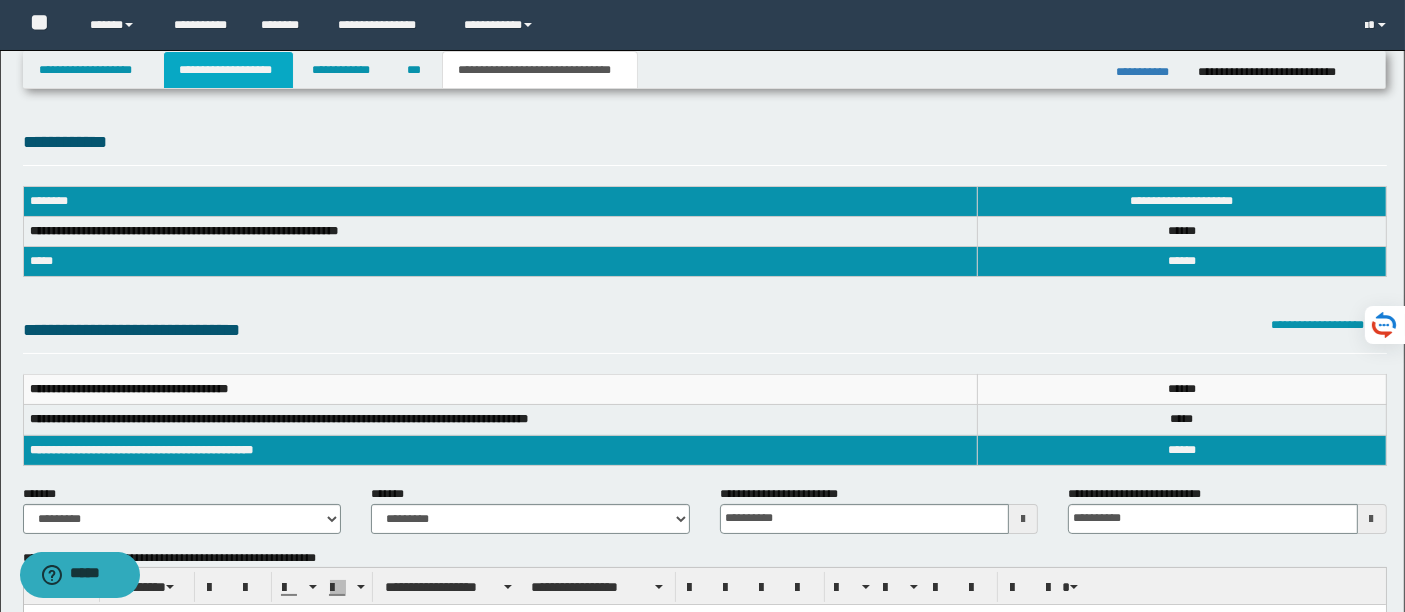 click on "**********" at bounding box center [228, 70] 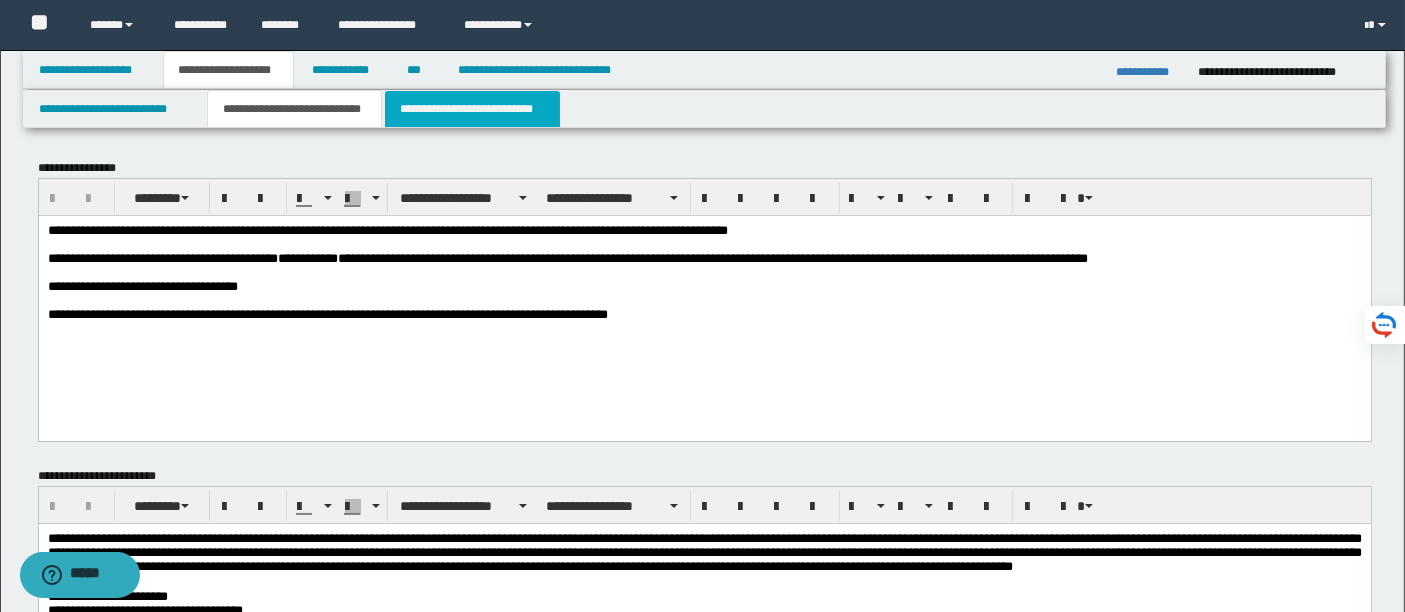 click on "**********" at bounding box center (472, 109) 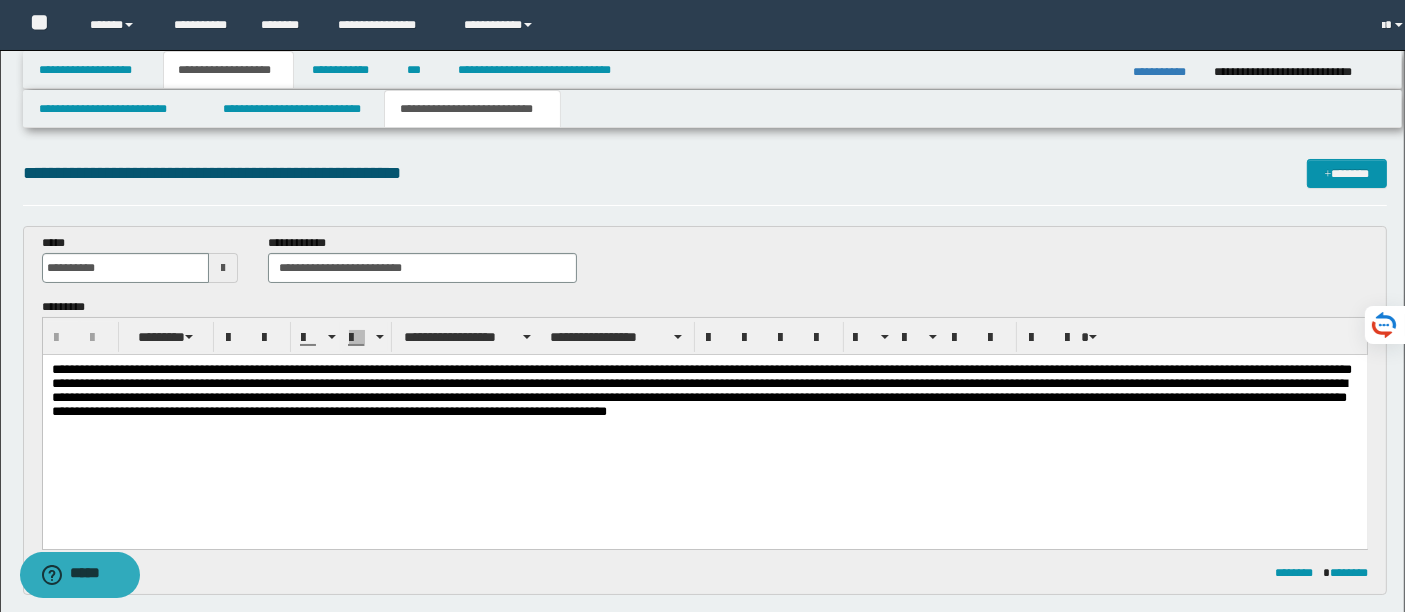 scroll, scrollTop: 0, scrollLeft: 0, axis: both 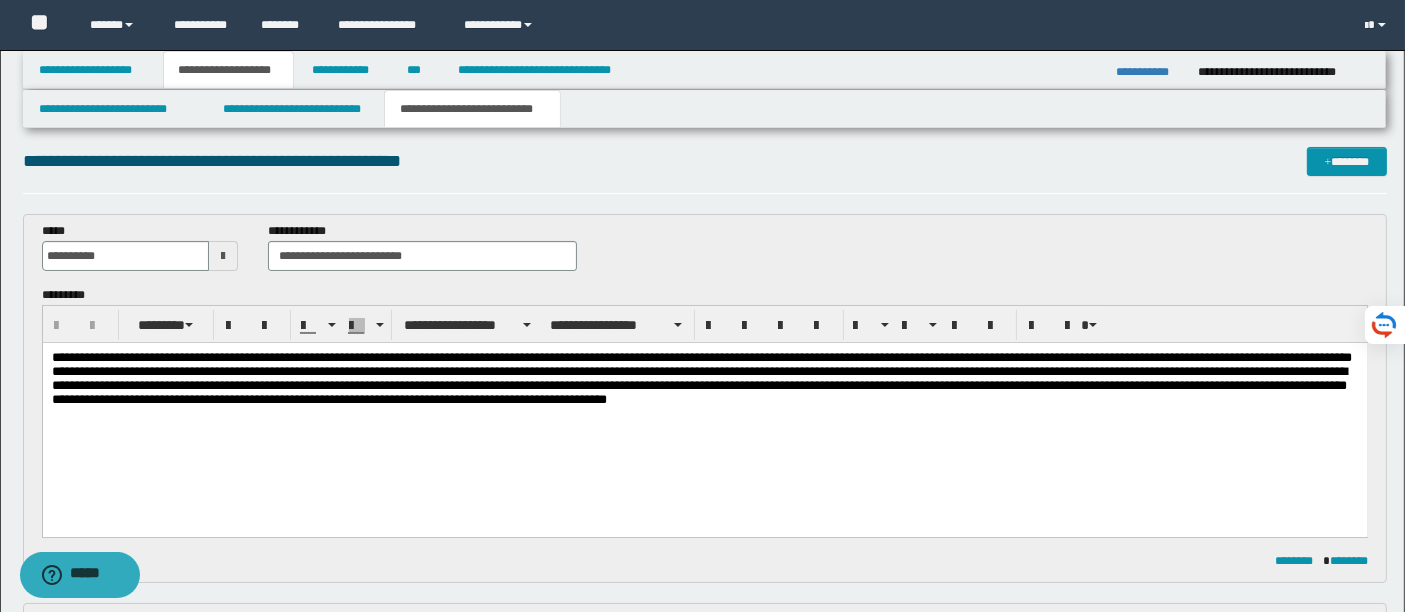 click on "**********" at bounding box center (704, 389) 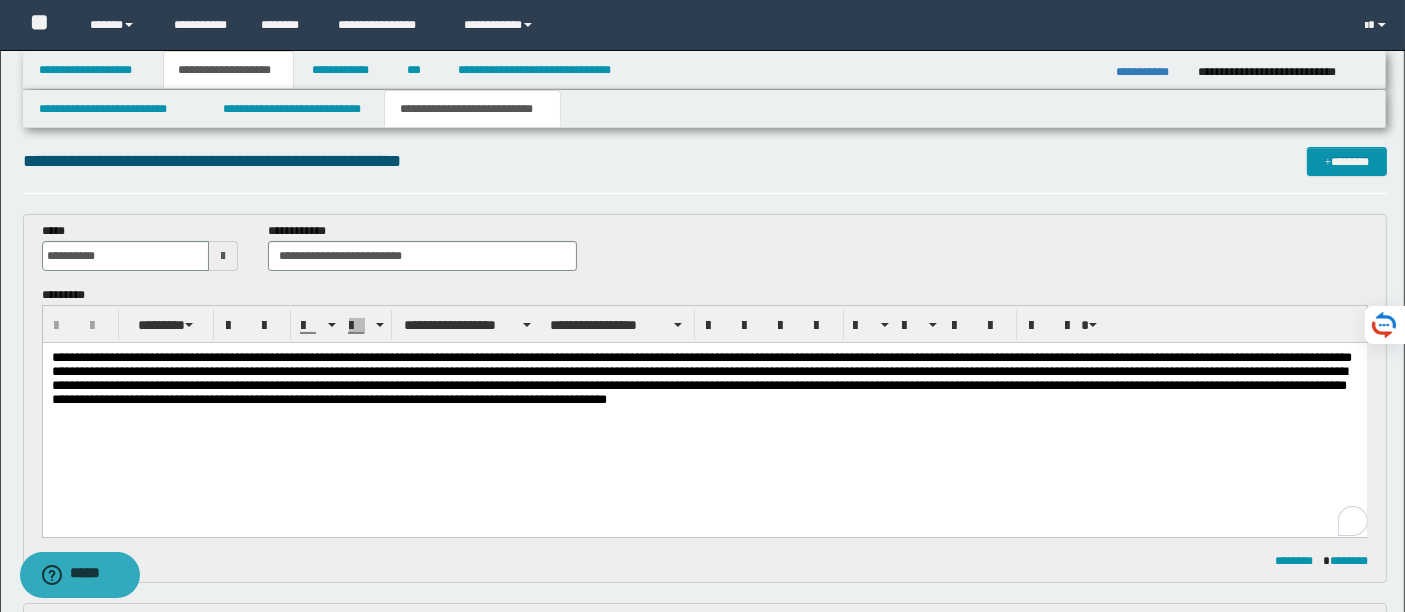 type 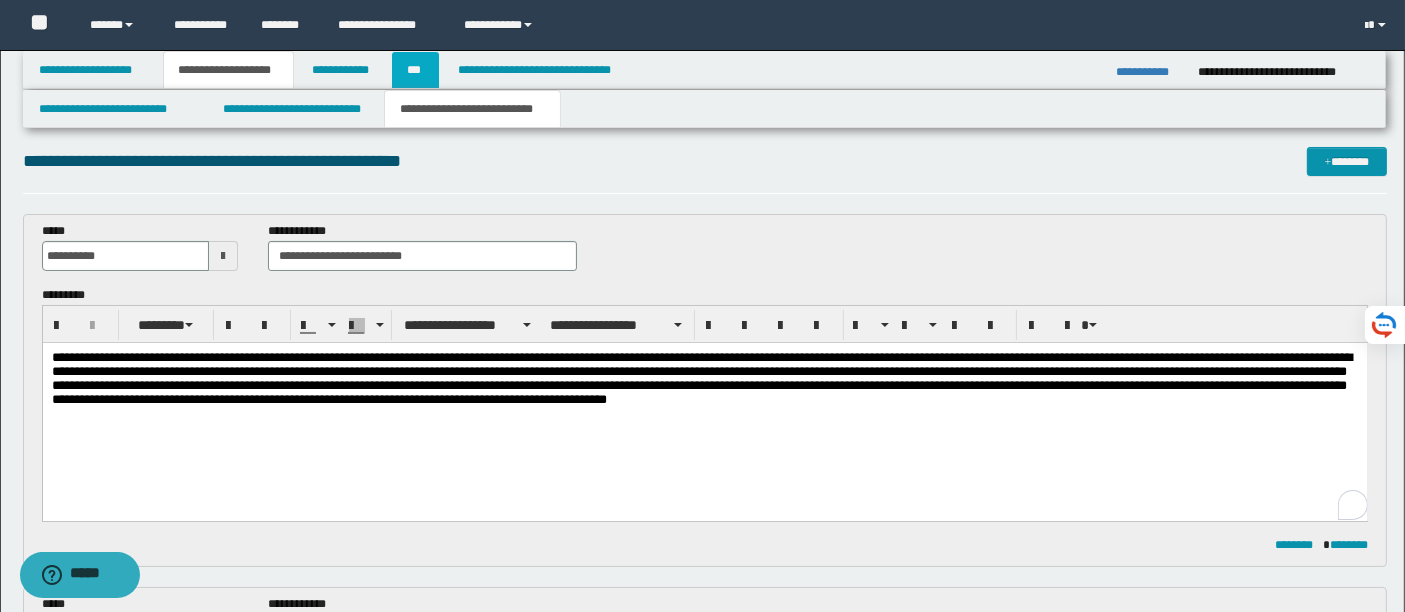 click on "***" at bounding box center (415, 70) 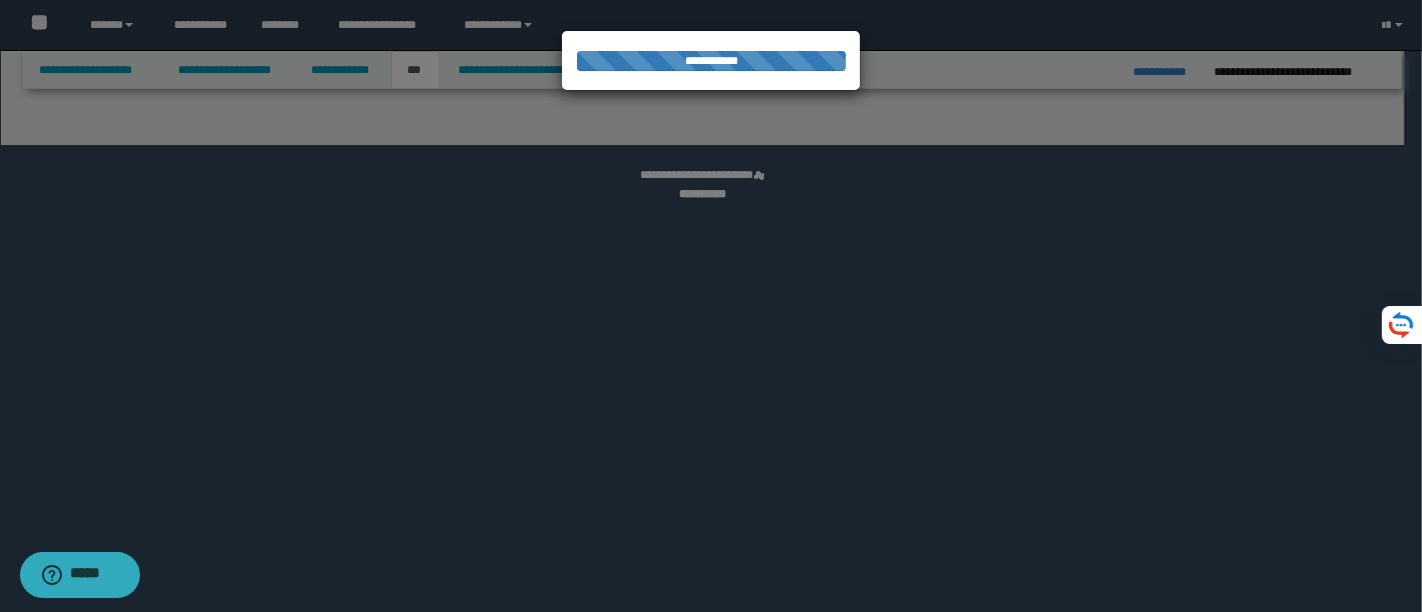 select on "**" 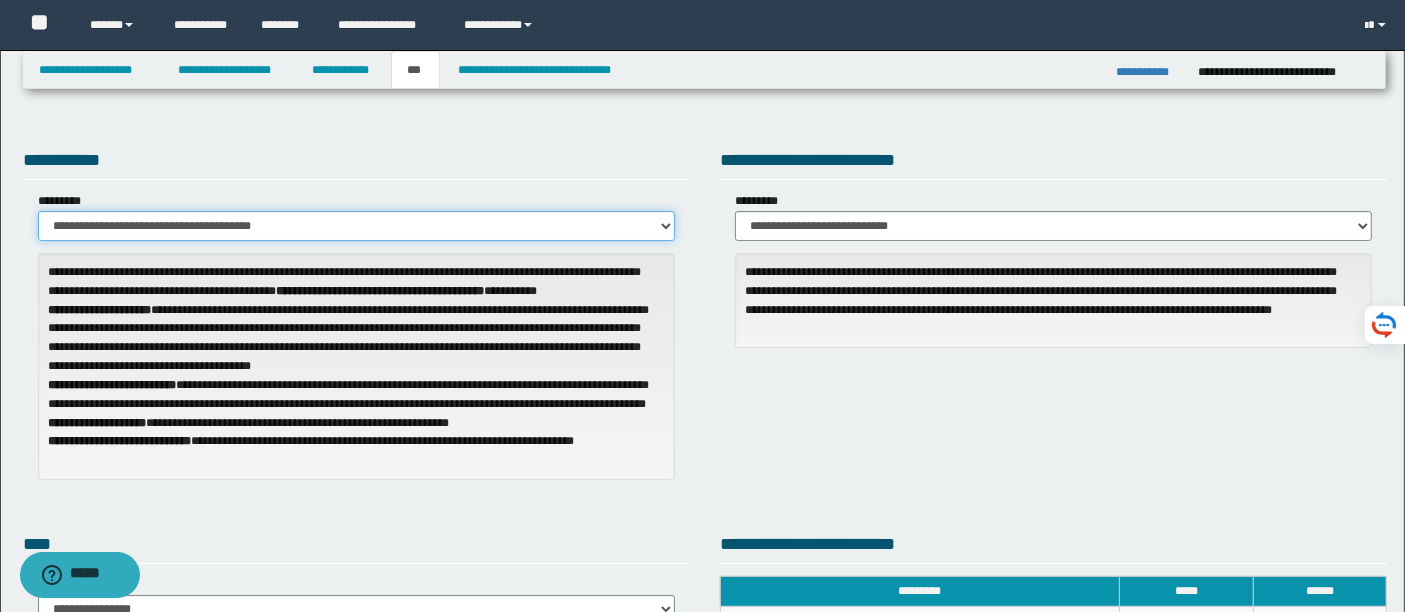 click on "**********" at bounding box center (356, 226) 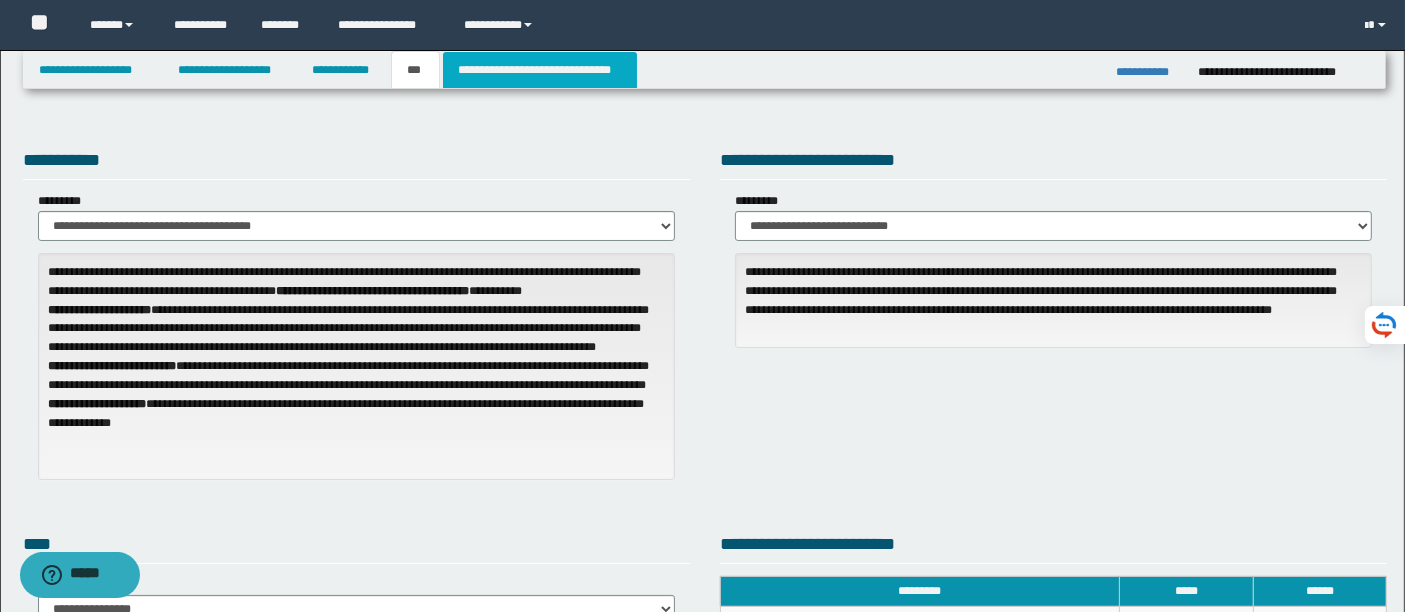 click on "**********" at bounding box center [540, 70] 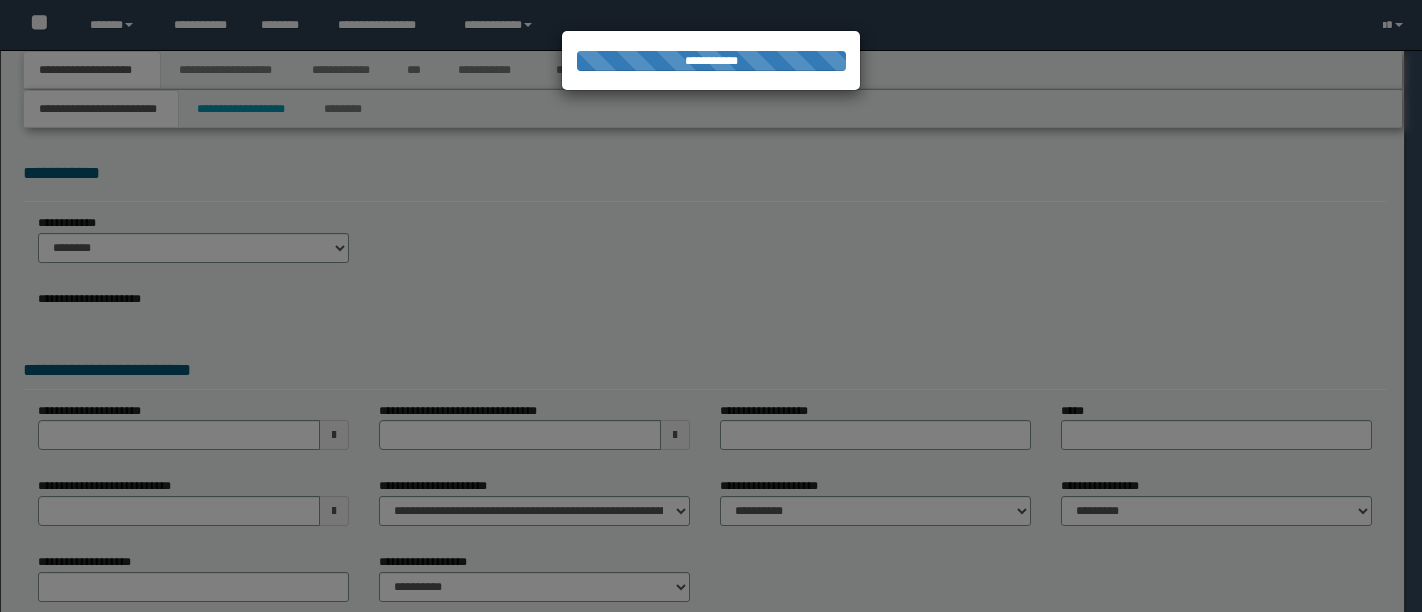 scroll, scrollTop: 0, scrollLeft: 0, axis: both 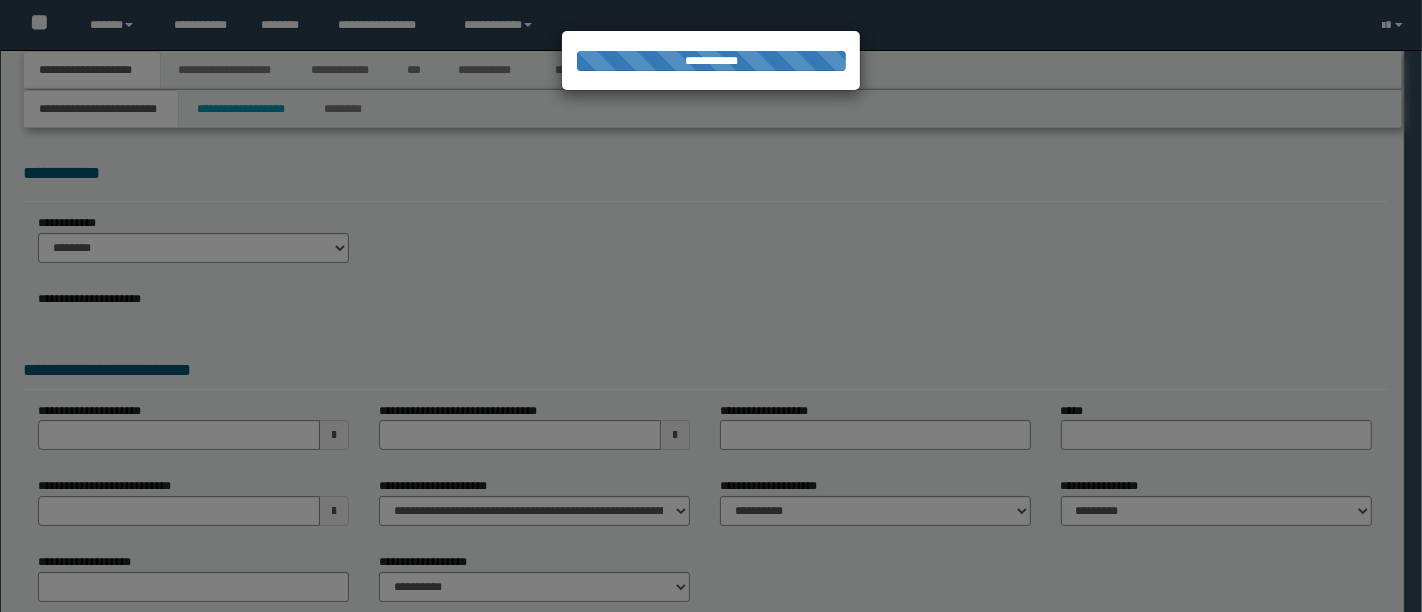 select on "*" 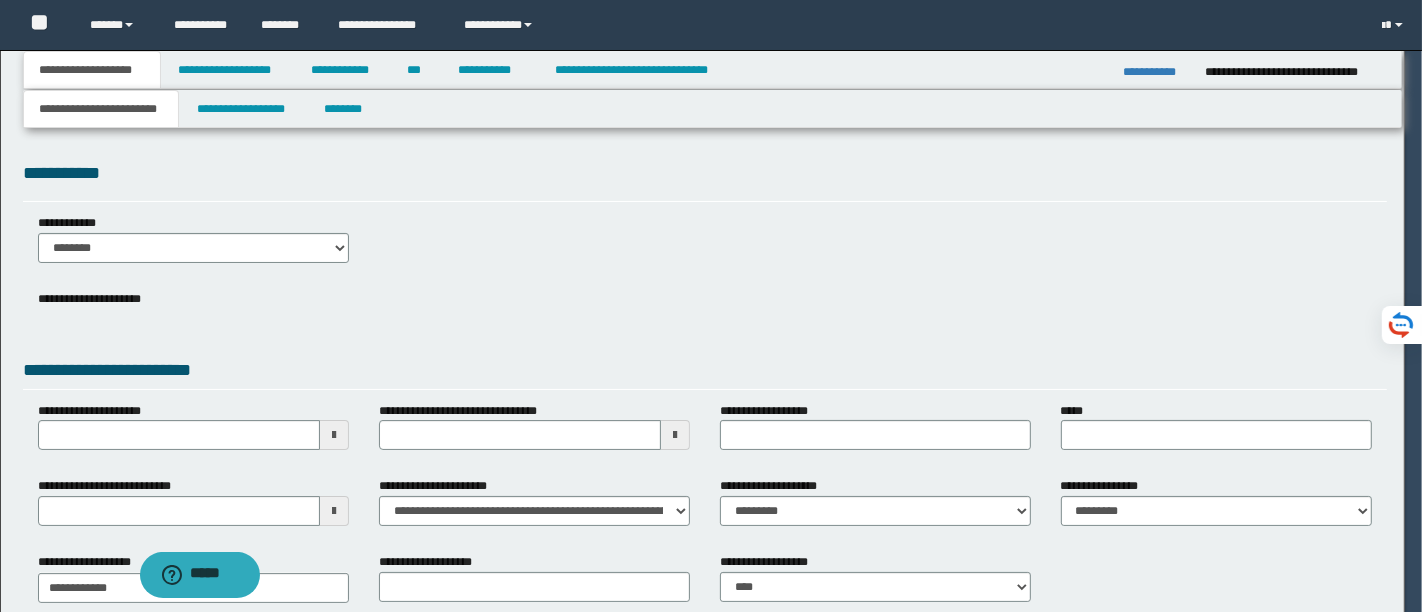 scroll, scrollTop: 0, scrollLeft: 0, axis: both 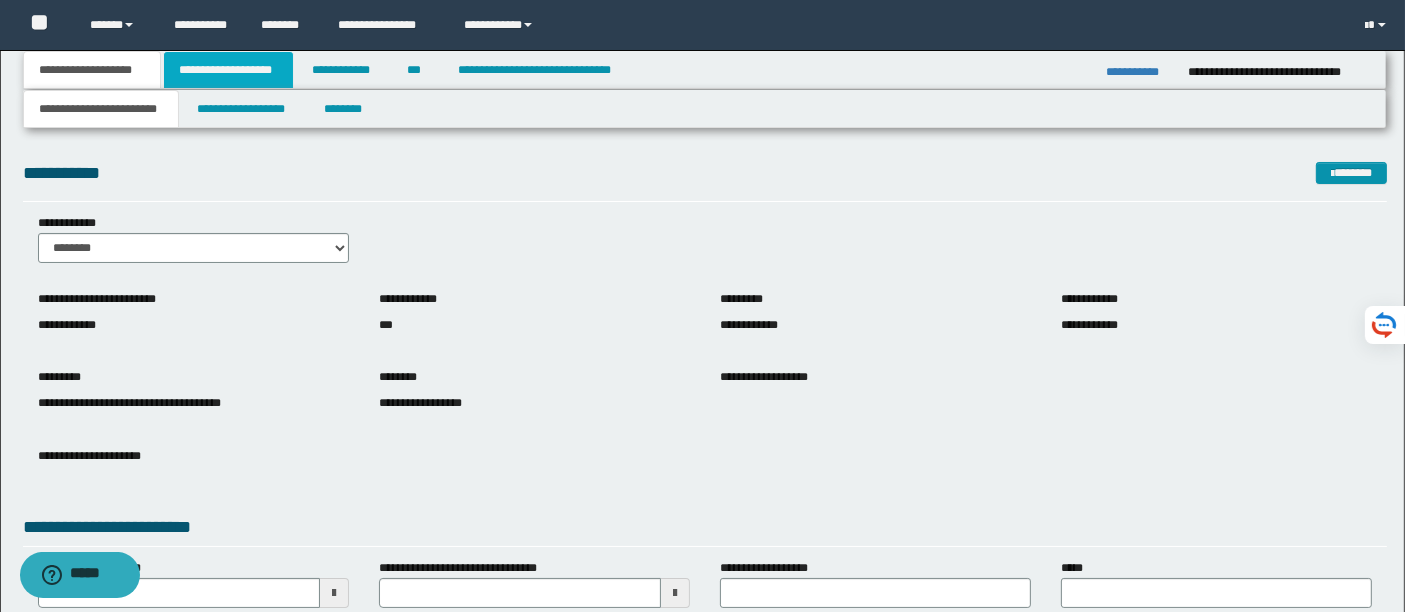 click on "**********" at bounding box center (228, 70) 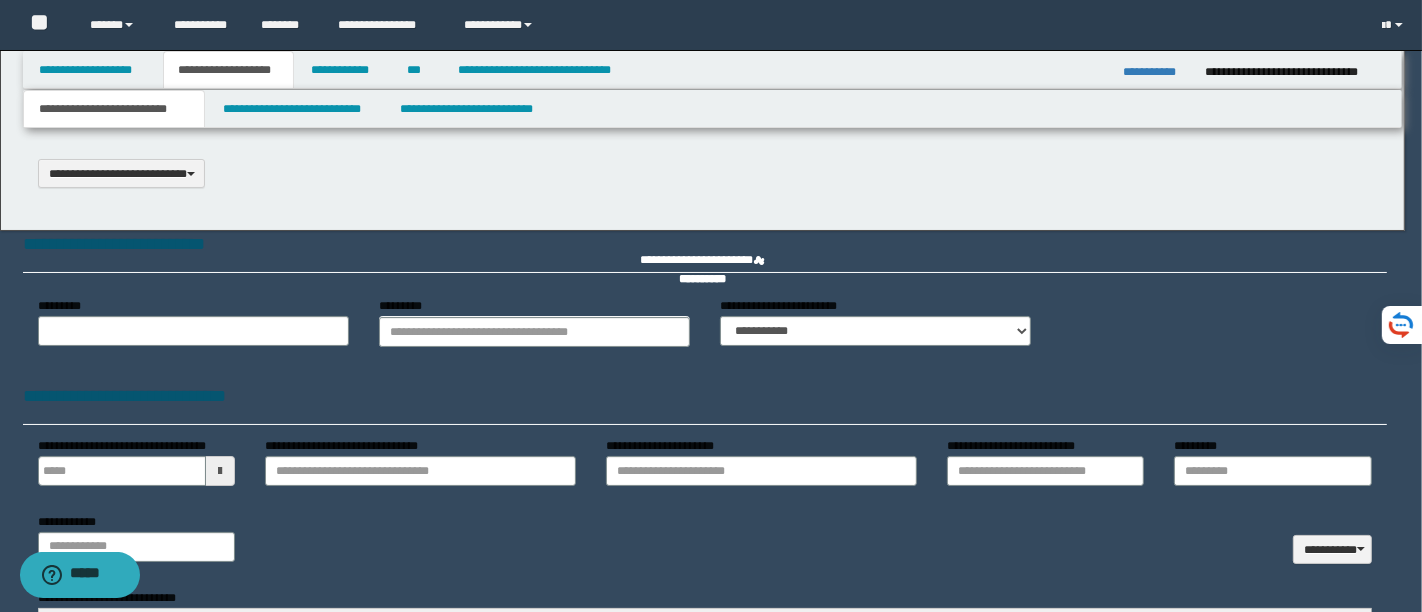 type on "**********" 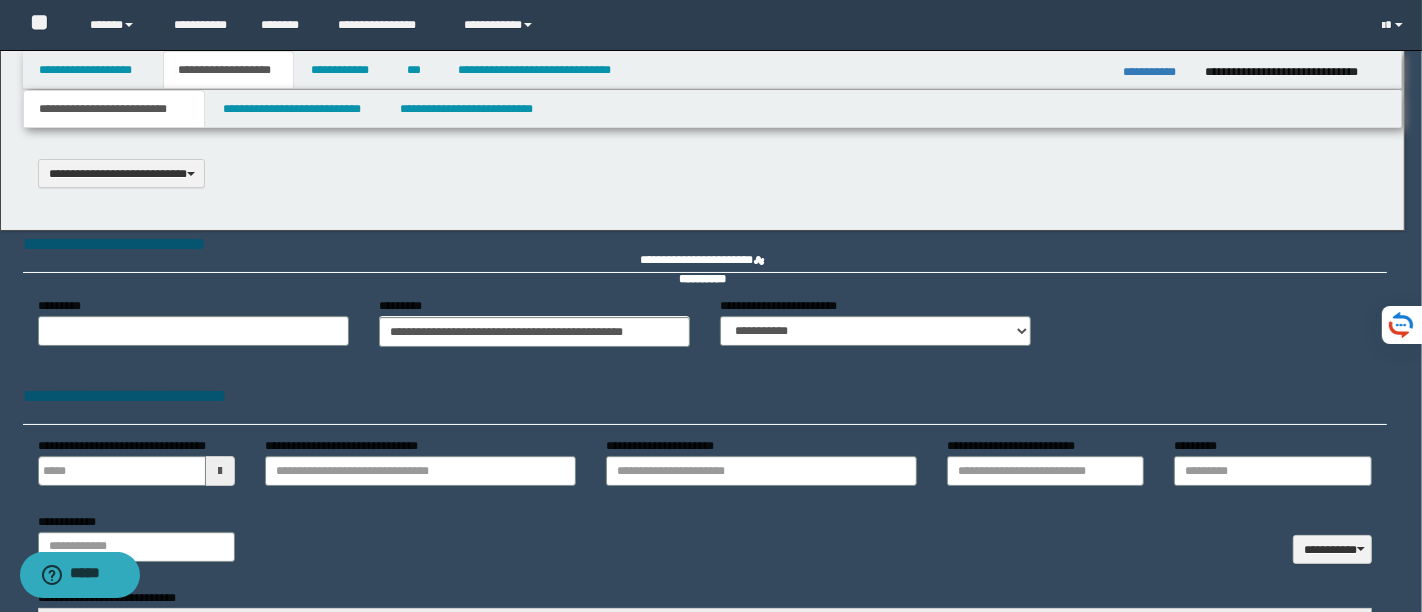 type on "**********" 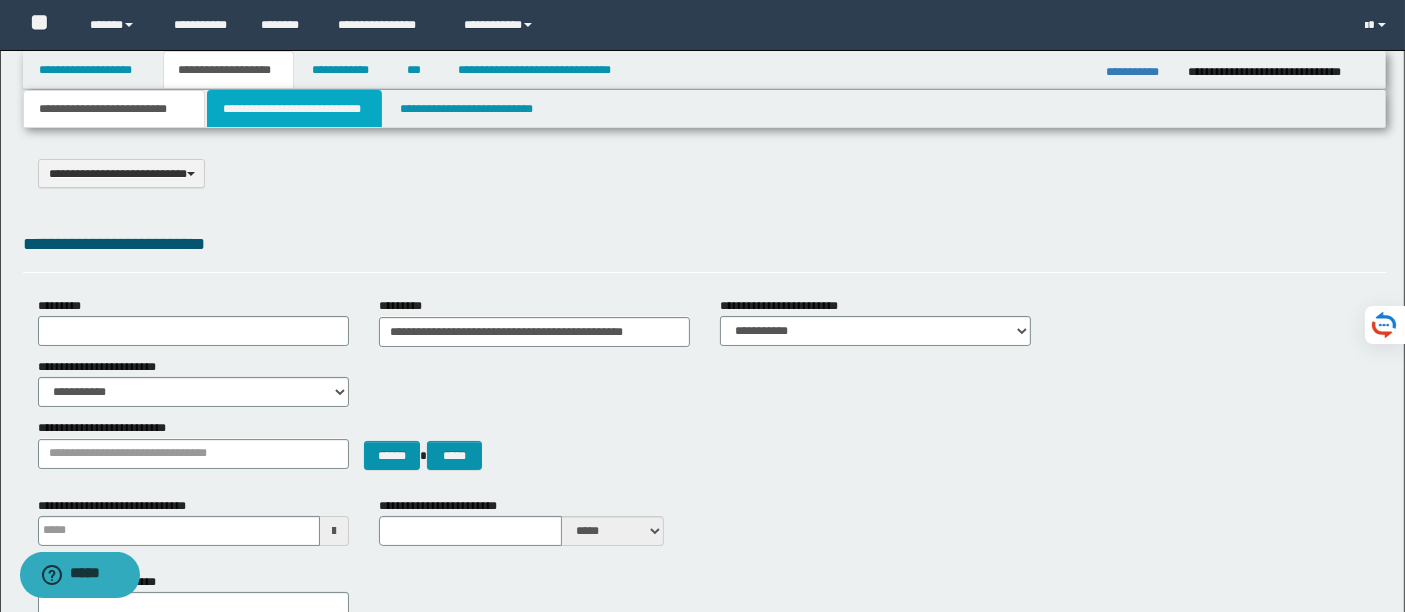 click on "**********" at bounding box center (294, 109) 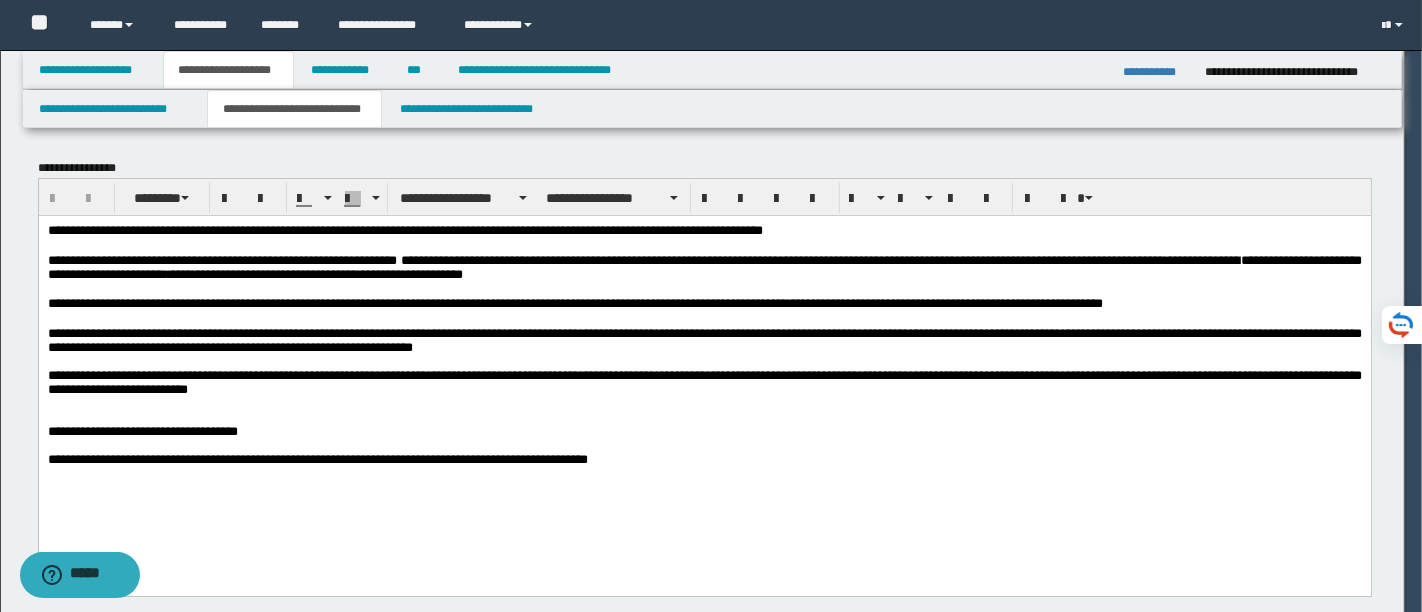 scroll, scrollTop: 0, scrollLeft: 0, axis: both 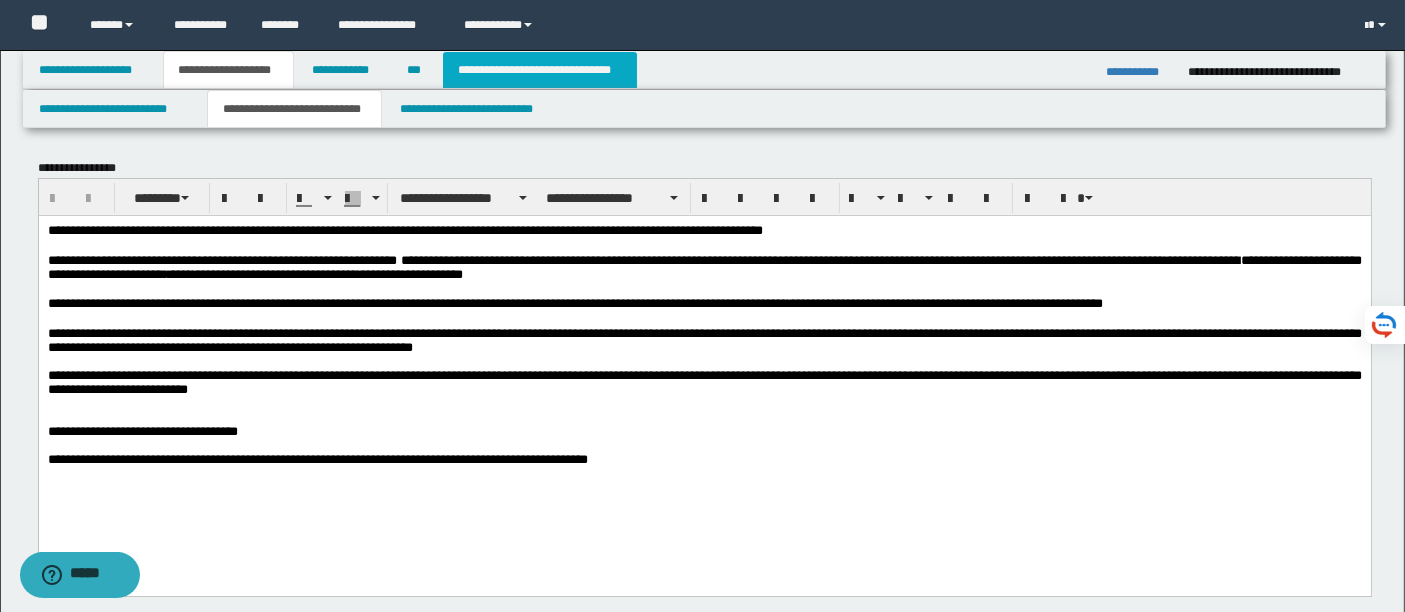 click on "**********" at bounding box center (540, 70) 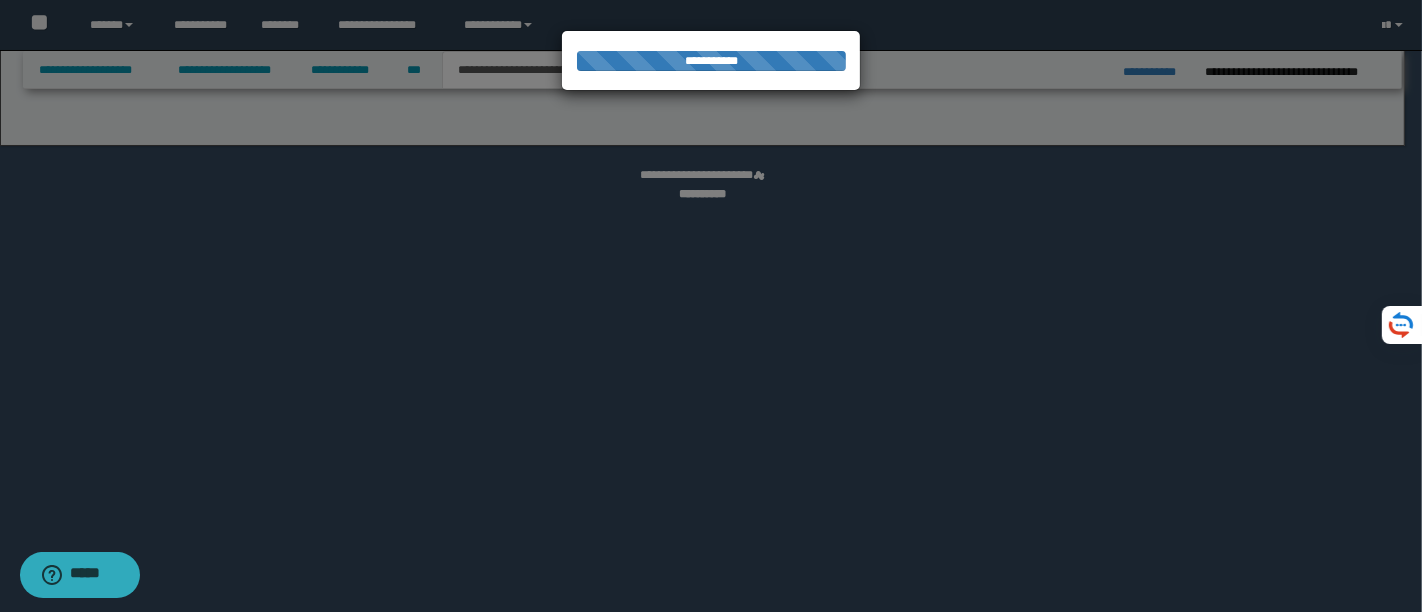 select on "*" 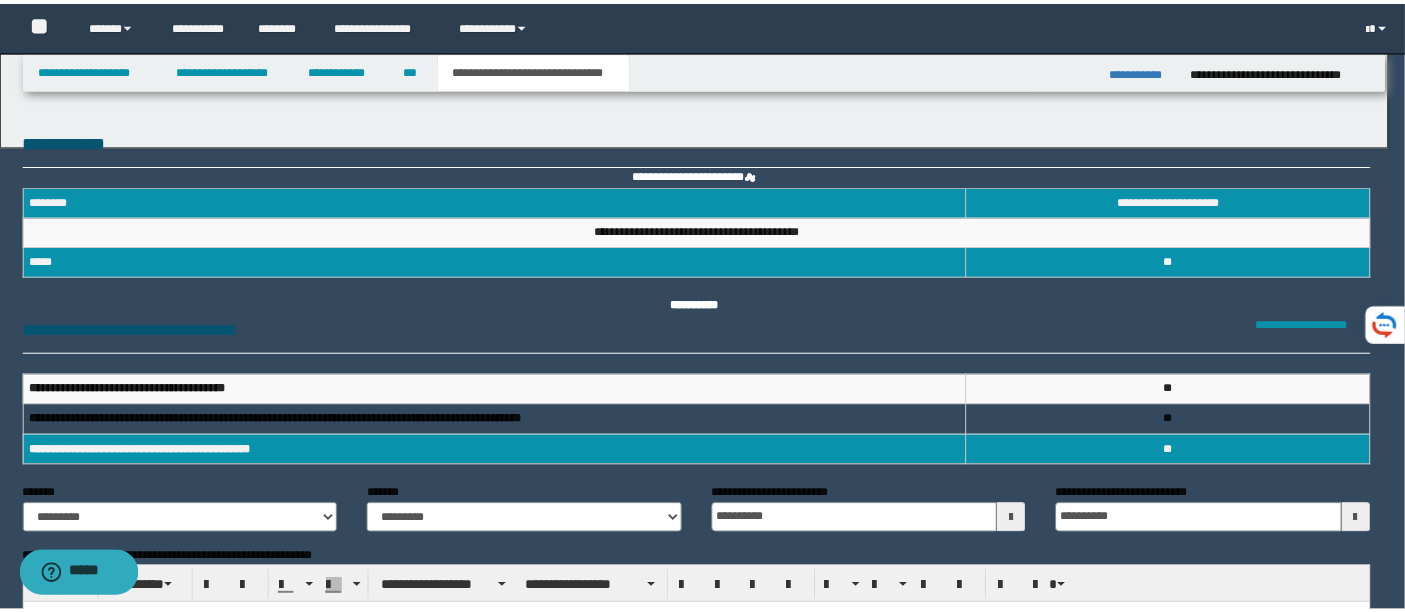 scroll, scrollTop: 0, scrollLeft: 0, axis: both 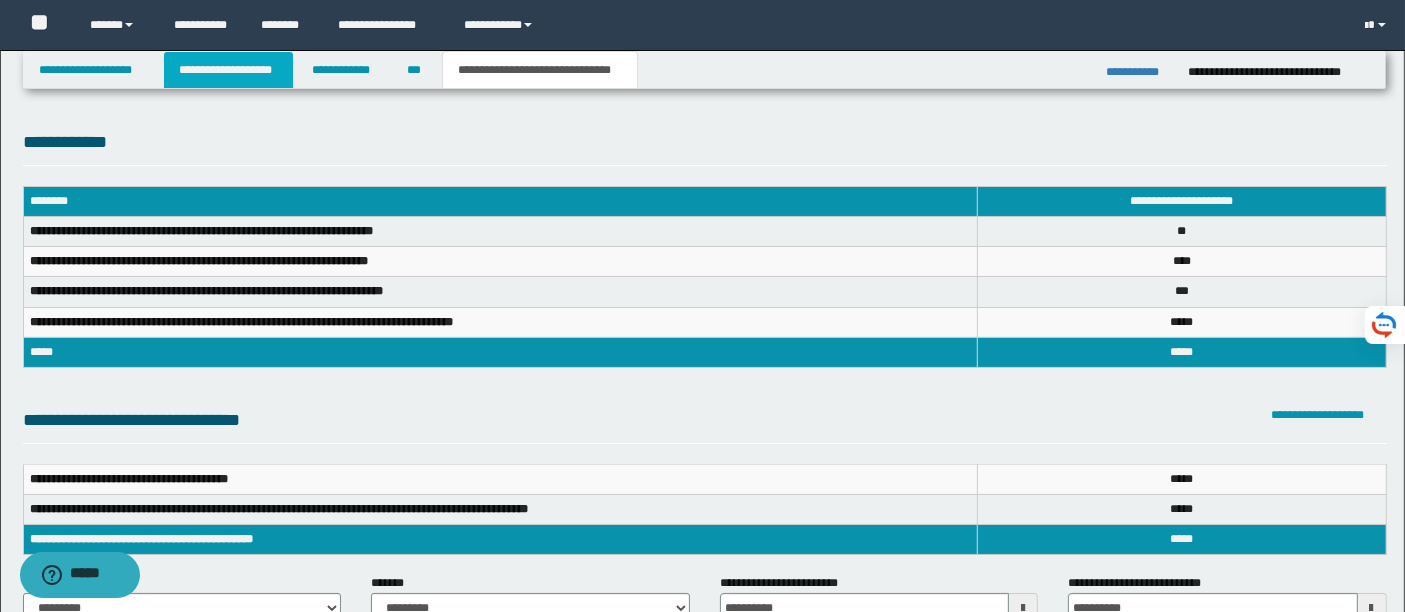 click on "**********" at bounding box center [228, 70] 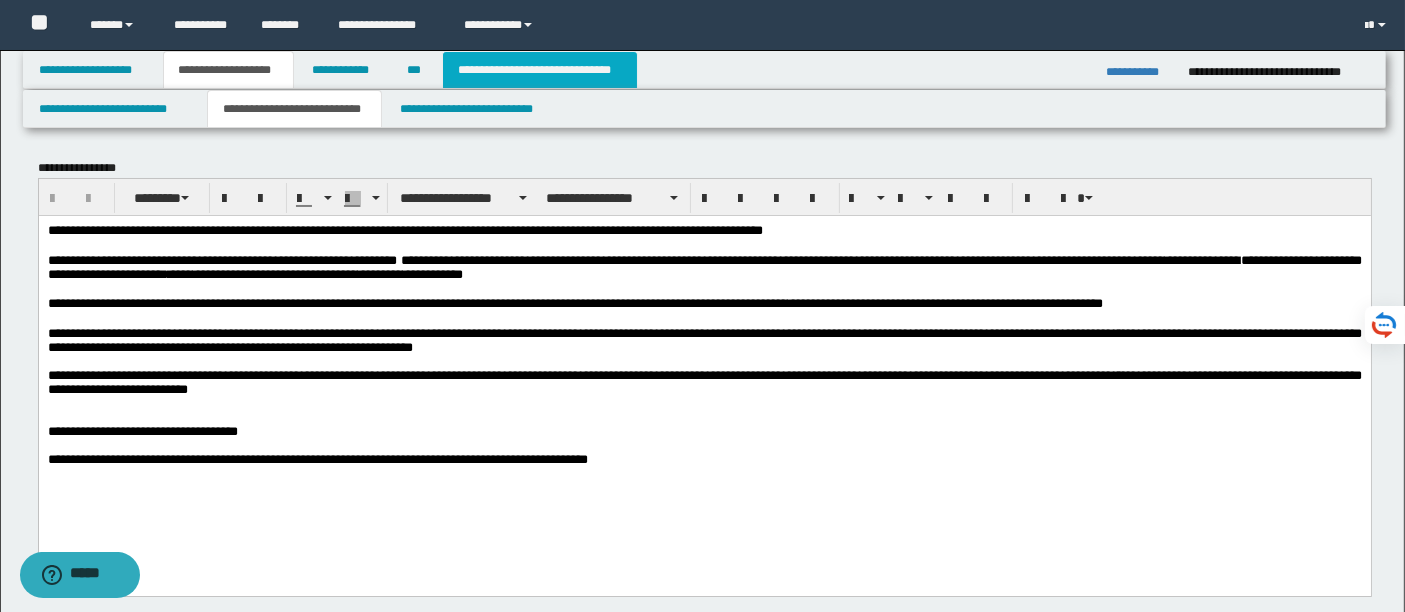 click on "**********" at bounding box center (540, 70) 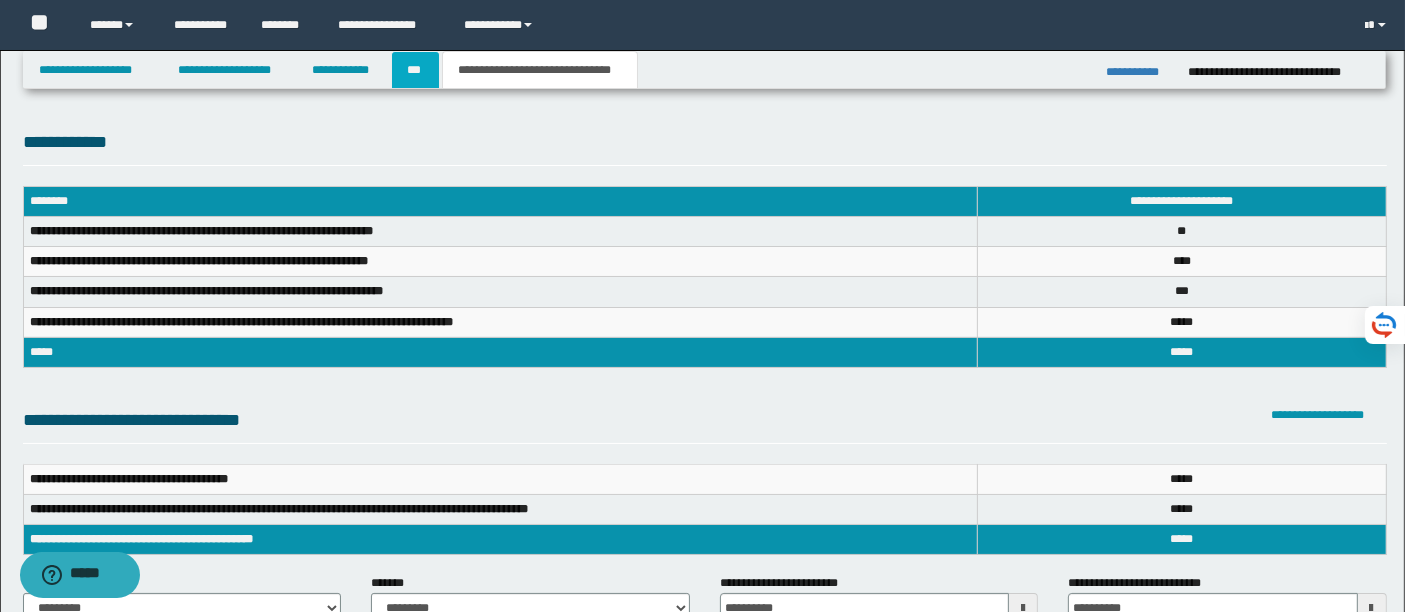 click on "***" at bounding box center [415, 70] 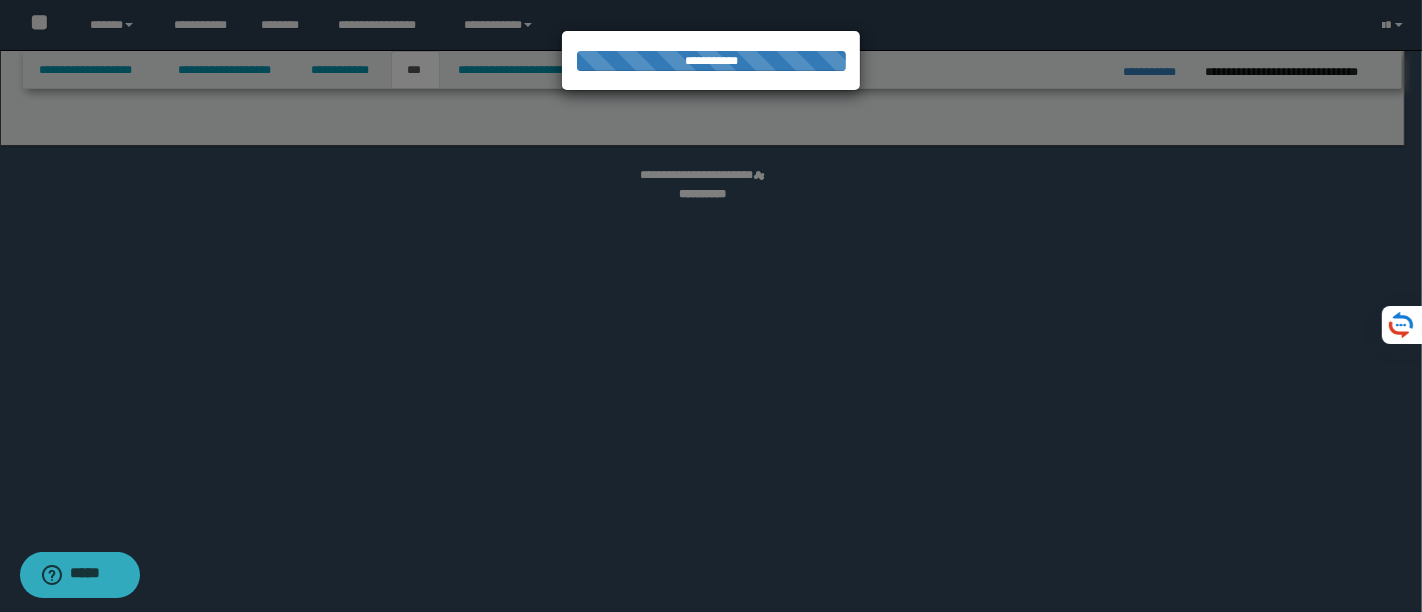 select on "**" 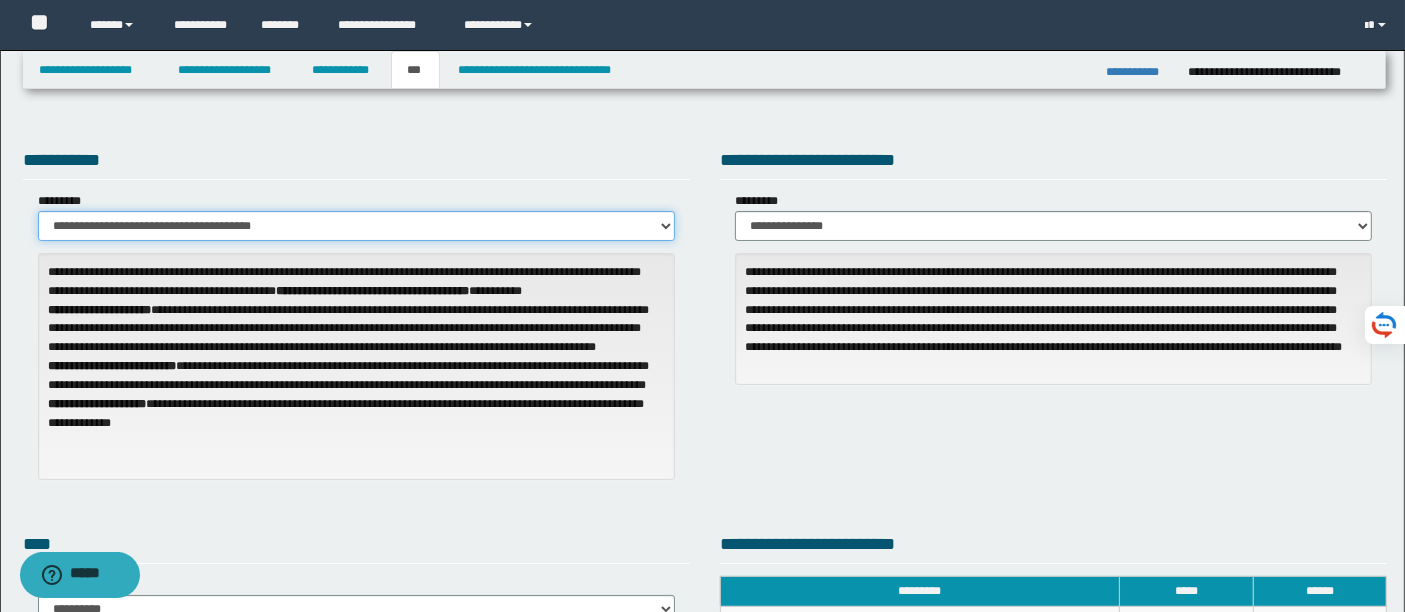 click on "**********" at bounding box center (356, 226) 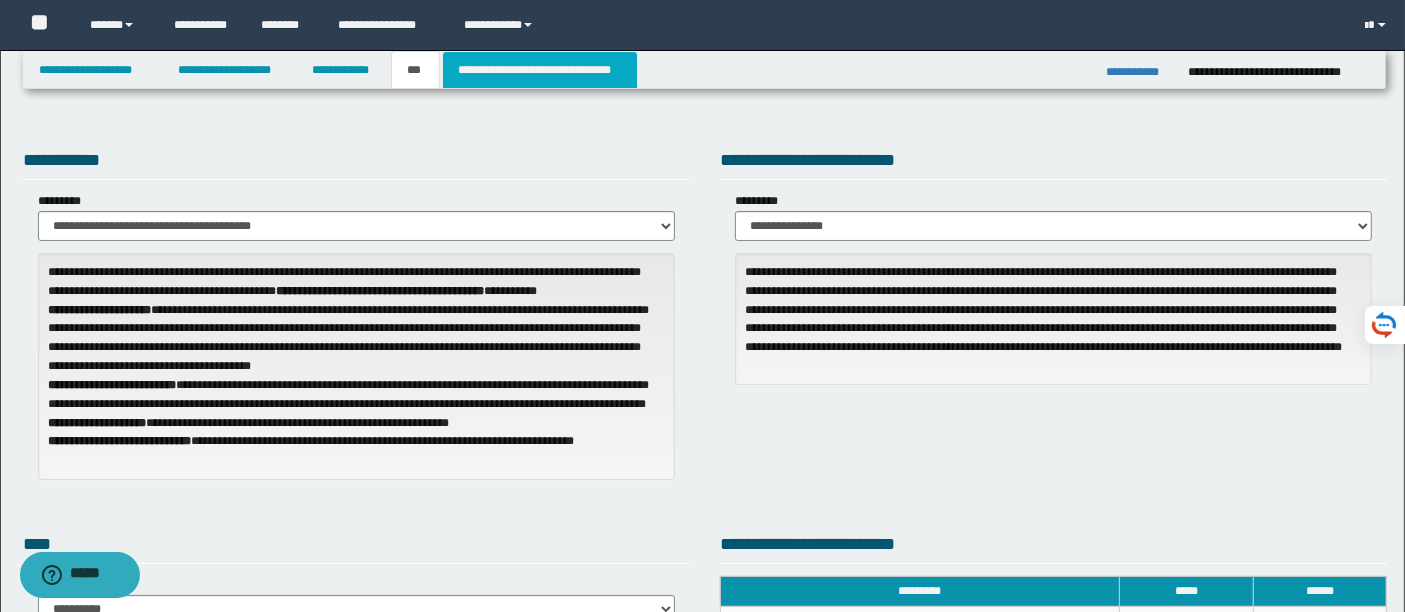 click on "**********" at bounding box center (540, 70) 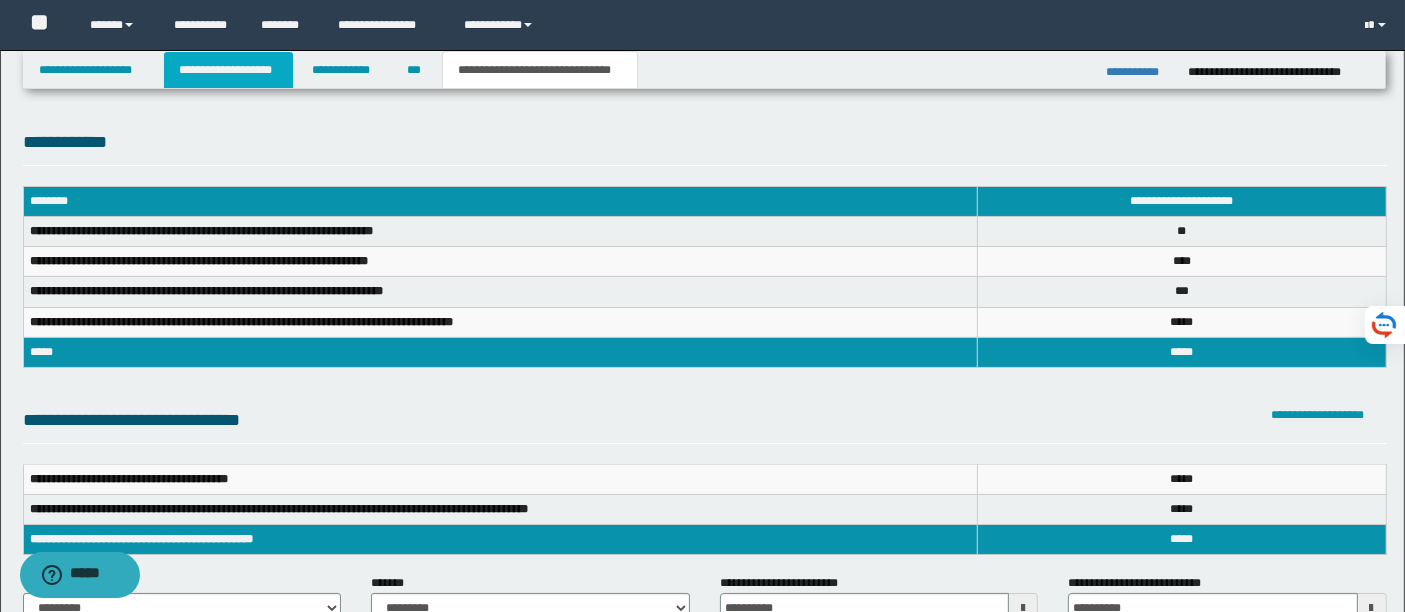 click on "**********" at bounding box center (228, 70) 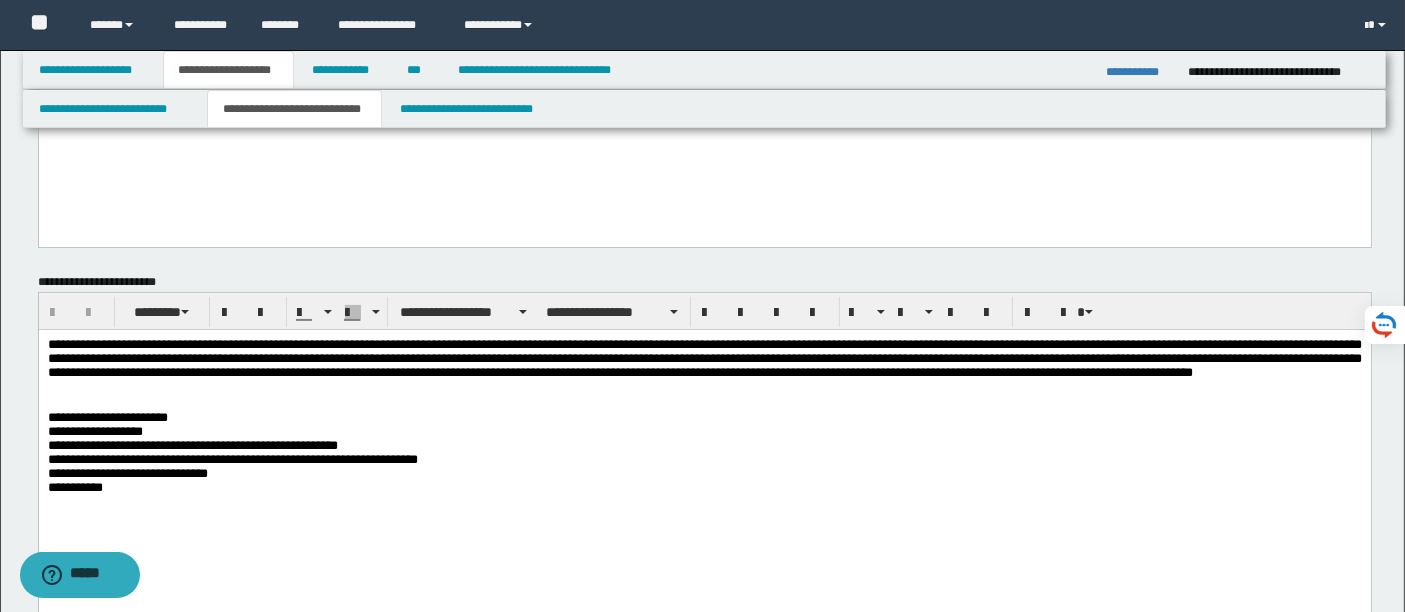 scroll, scrollTop: 343, scrollLeft: 0, axis: vertical 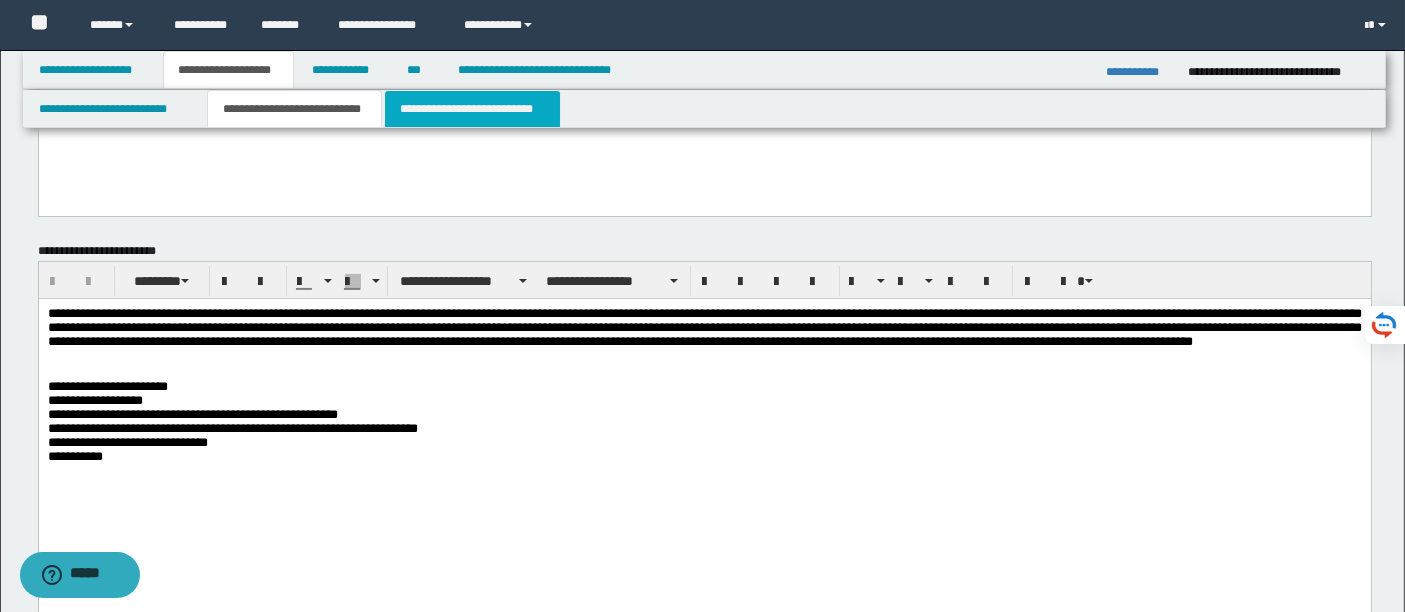 click on "**********" at bounding box center (472, 109) 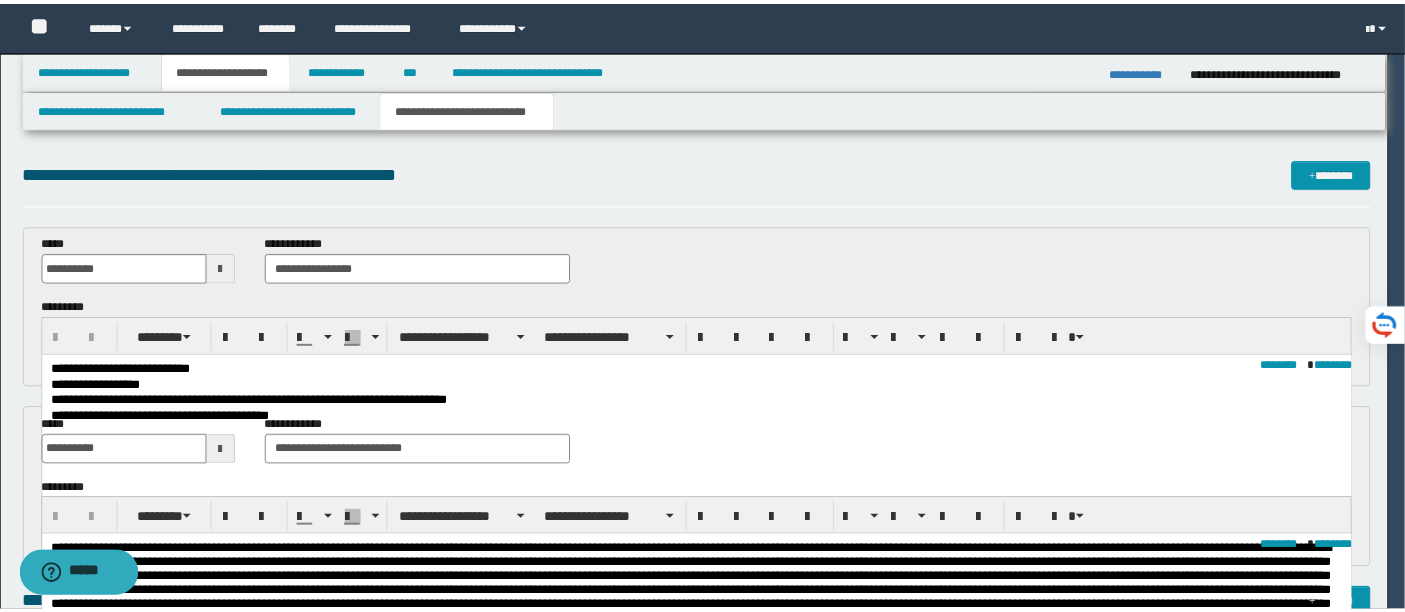 scroll, scrollTop: 0, scrollLeft: 0, axis: both 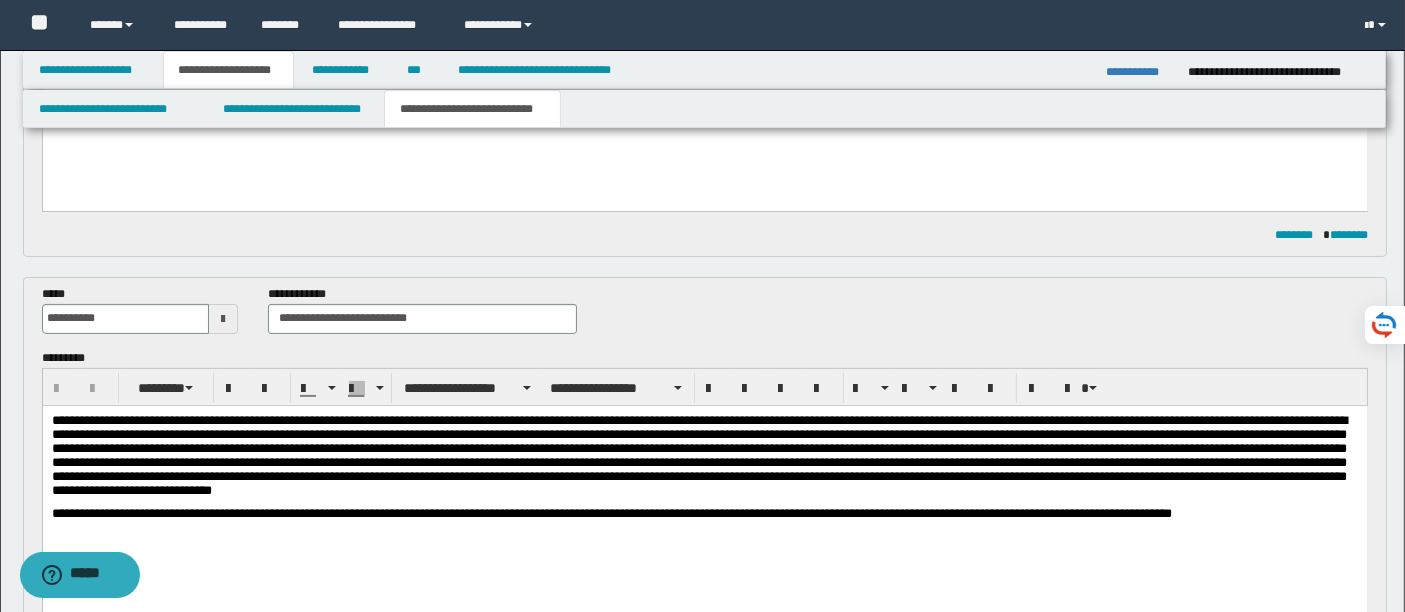 click at bounding box center [704, 459] 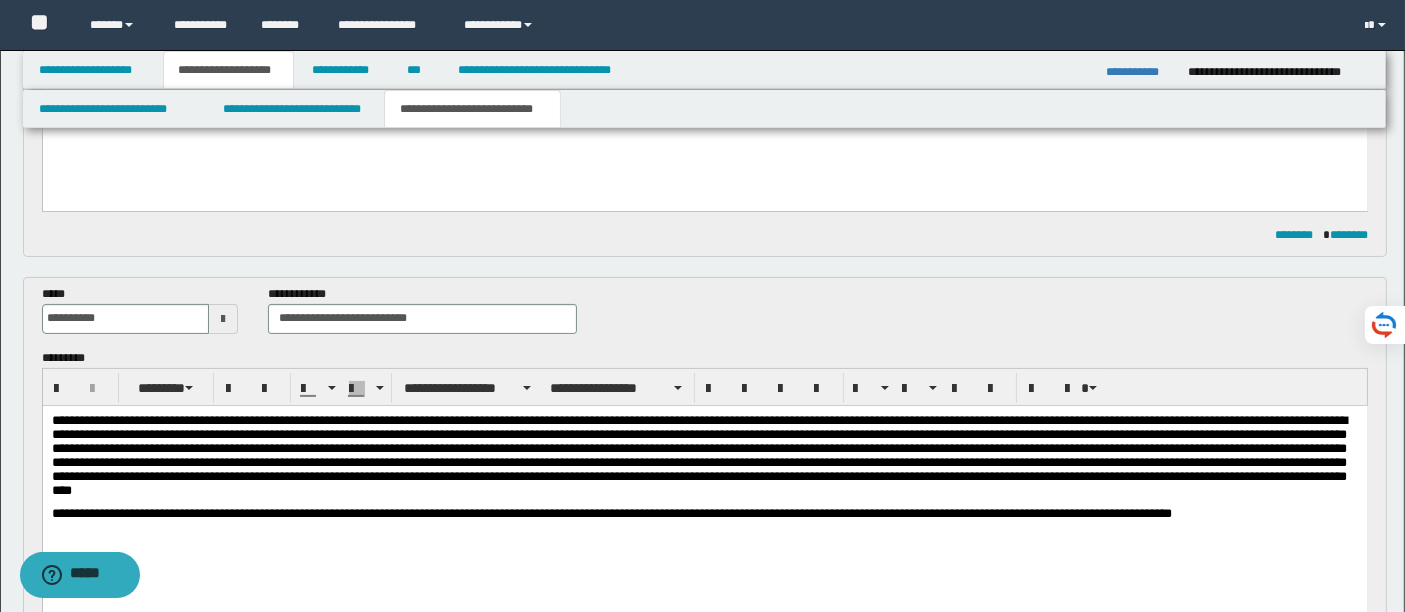 click at bounding box center (704, 459) 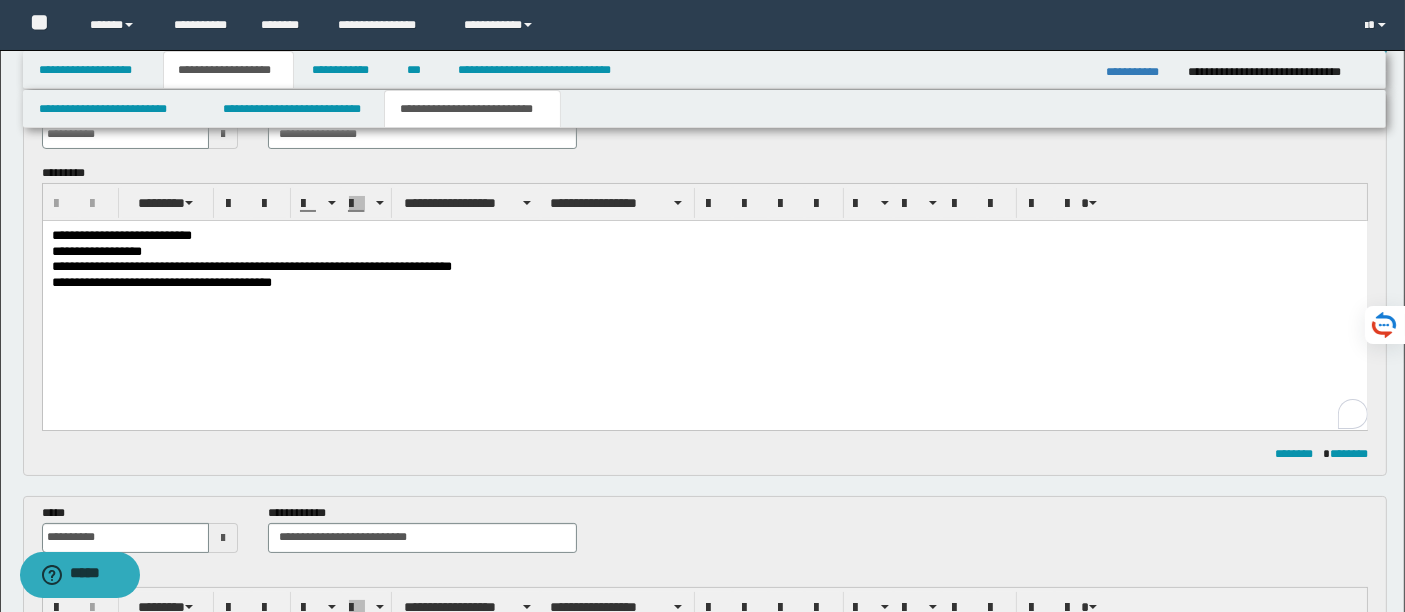 scroll, scrollTop: 130, scrollLeft: 0, axis: vertical 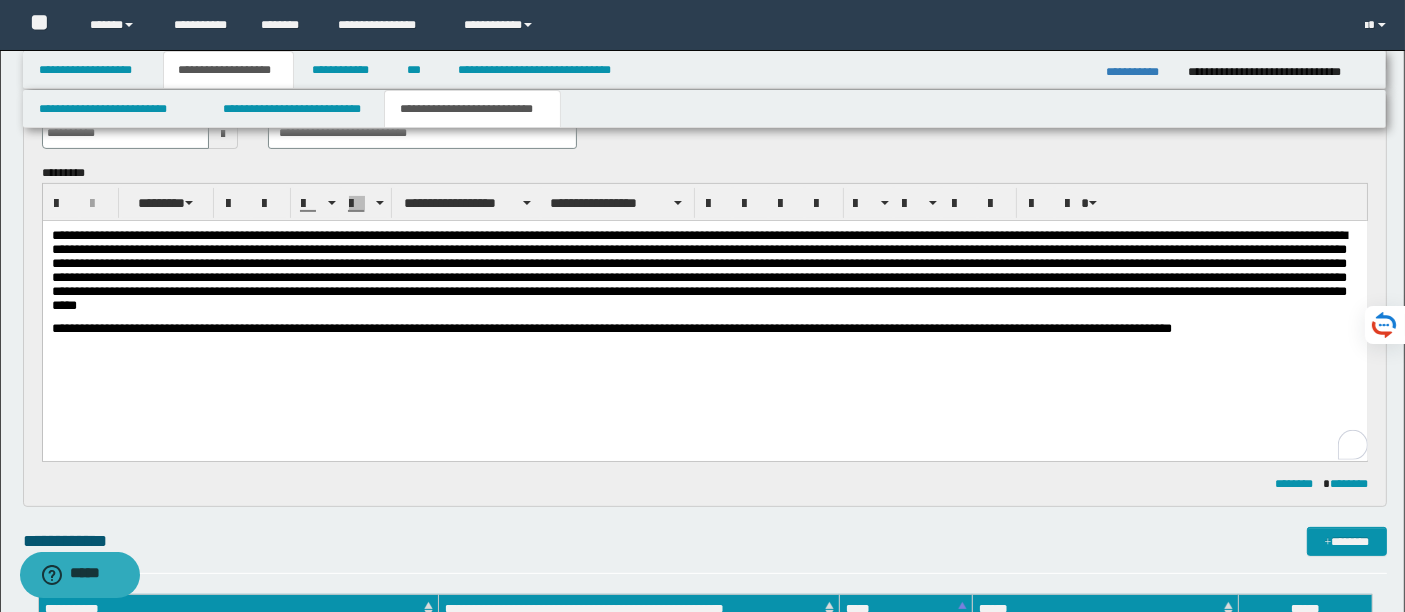 click at bounding box center [704, 274] 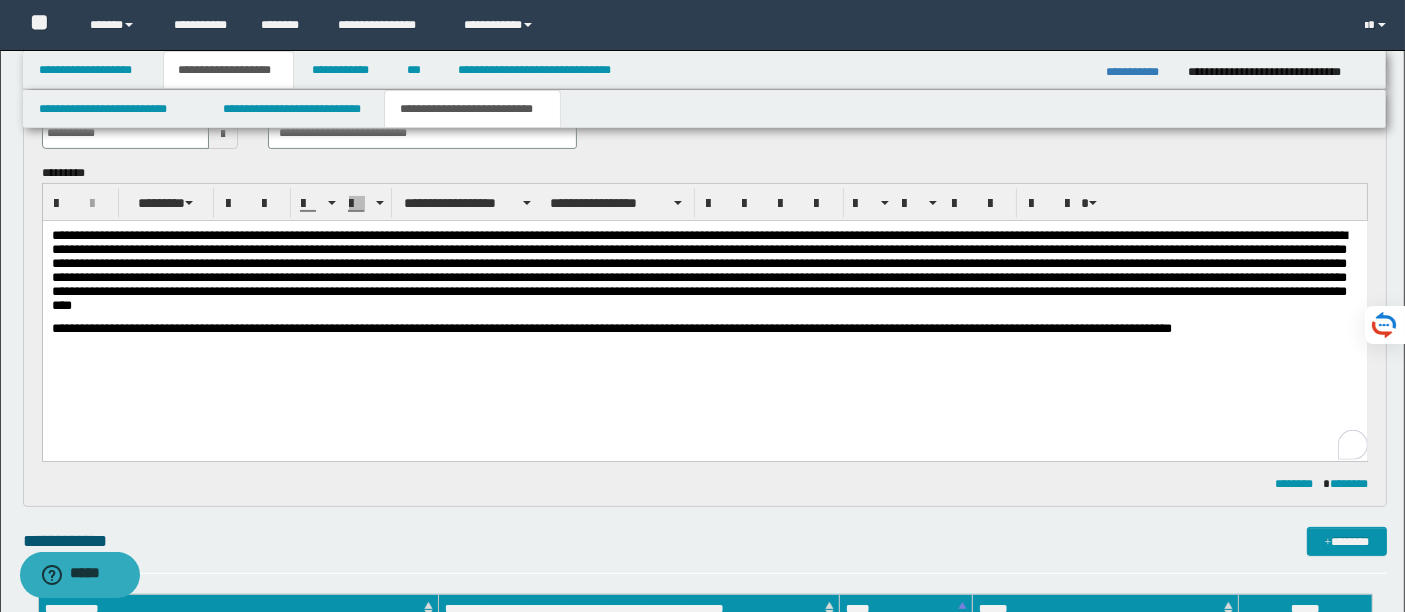 click at bounding box center (704, 274) 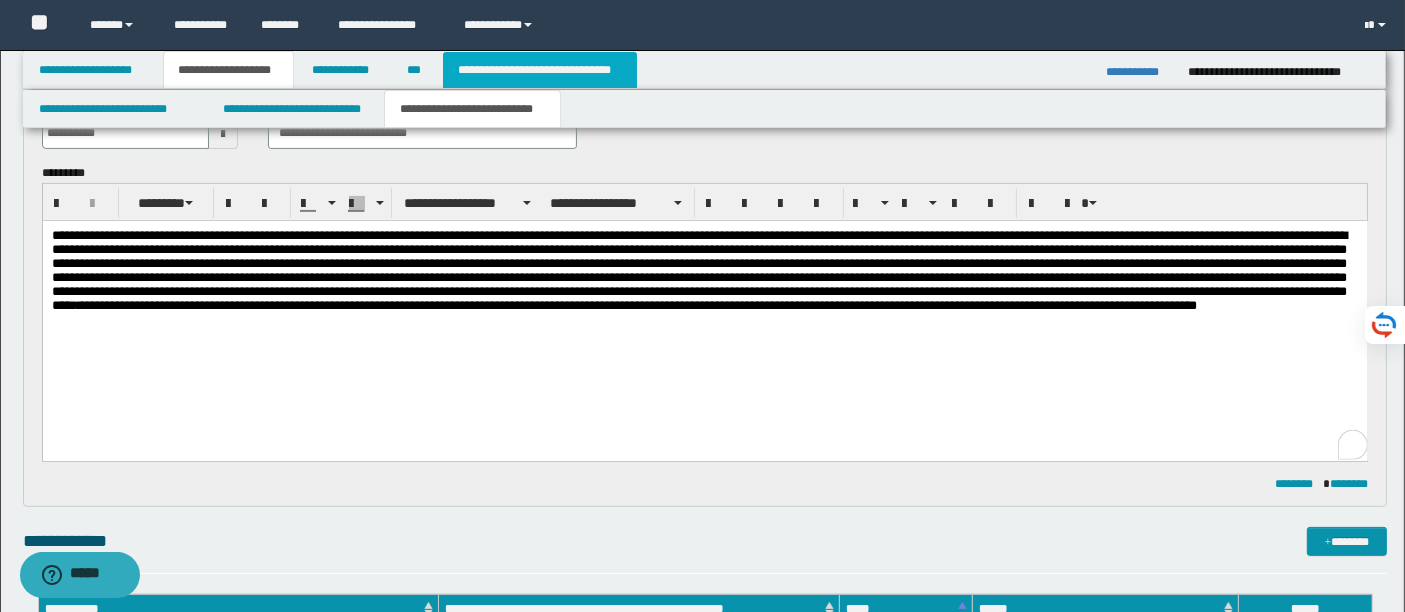 click on "**********" at bounding box center [540, 70] 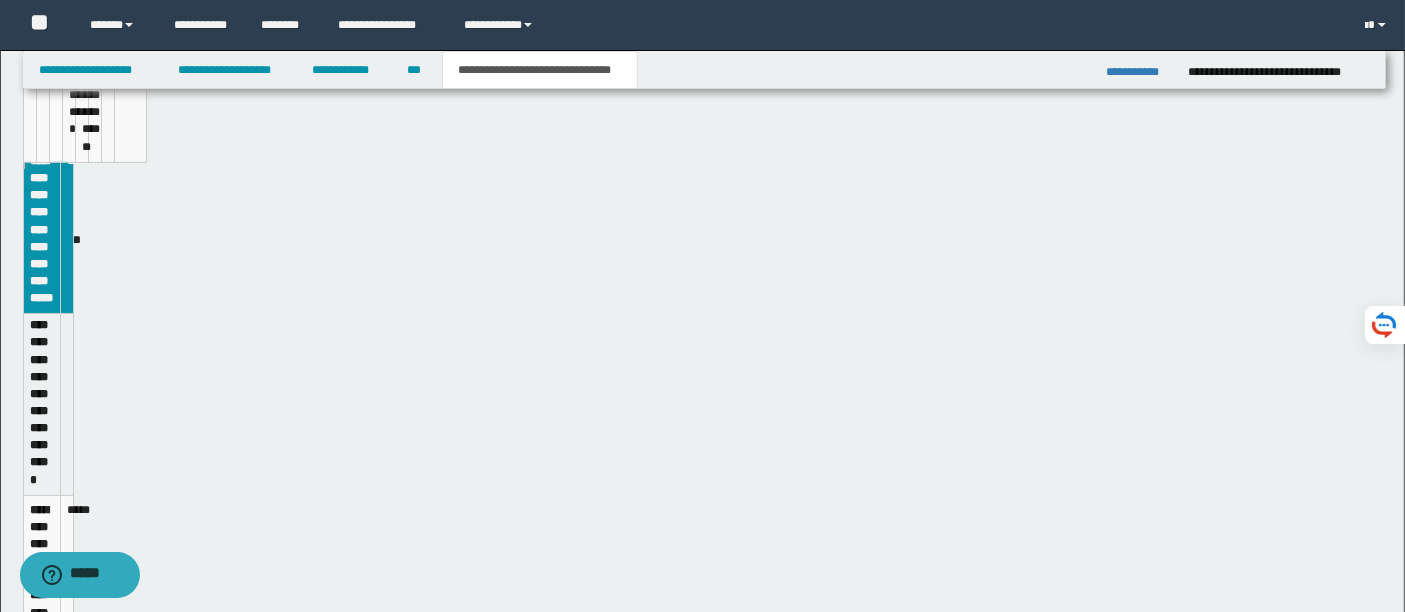 scroll, scrollTop: 507, scrollLeft: 0, axis: vertical 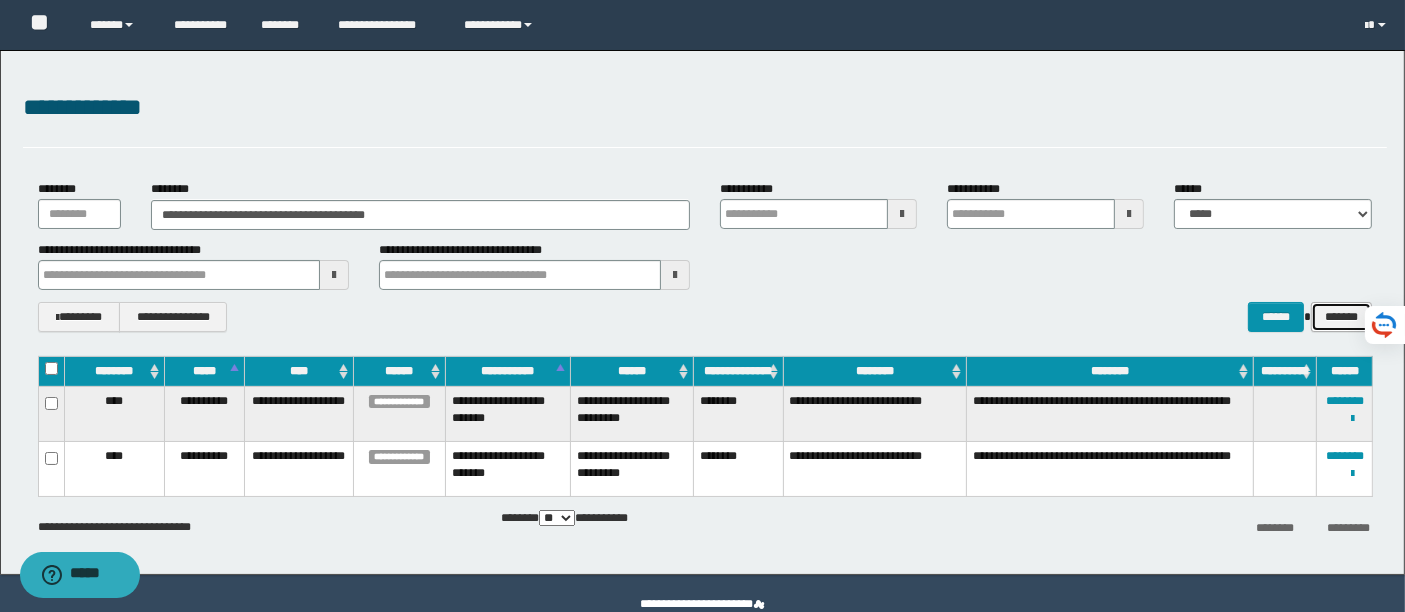 click on "*******" at bounding box center (1341, 316) 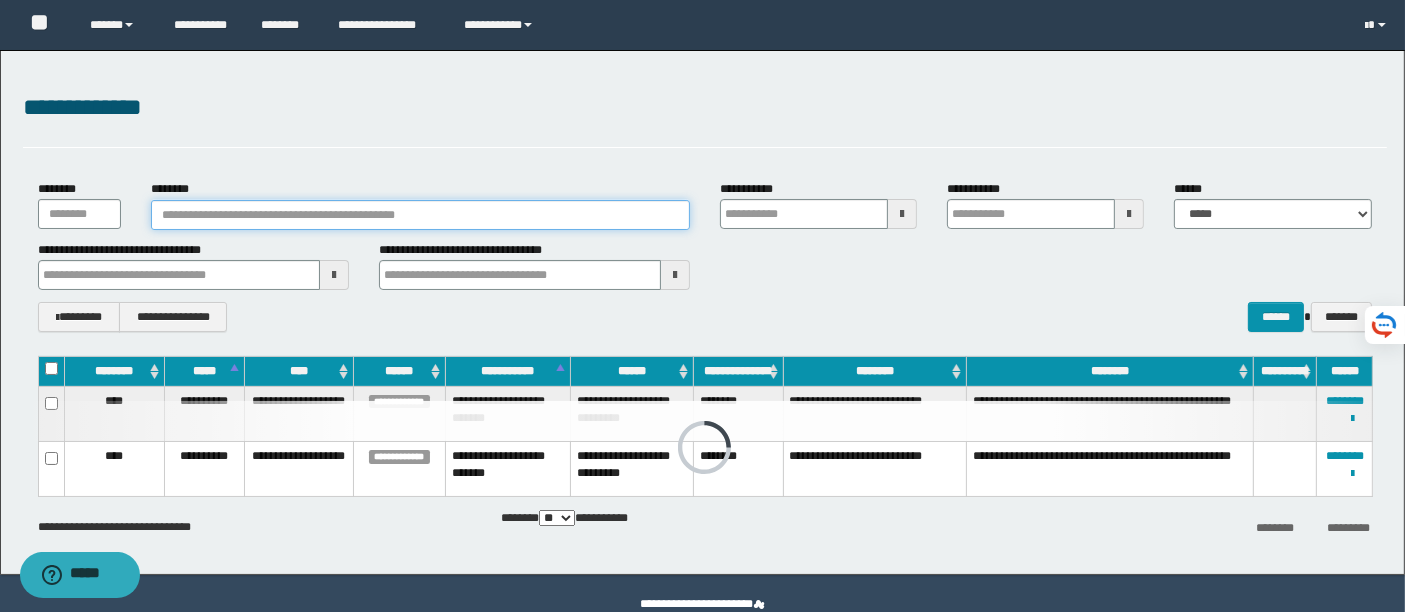 click on "********" at bounding box center (420, 215) 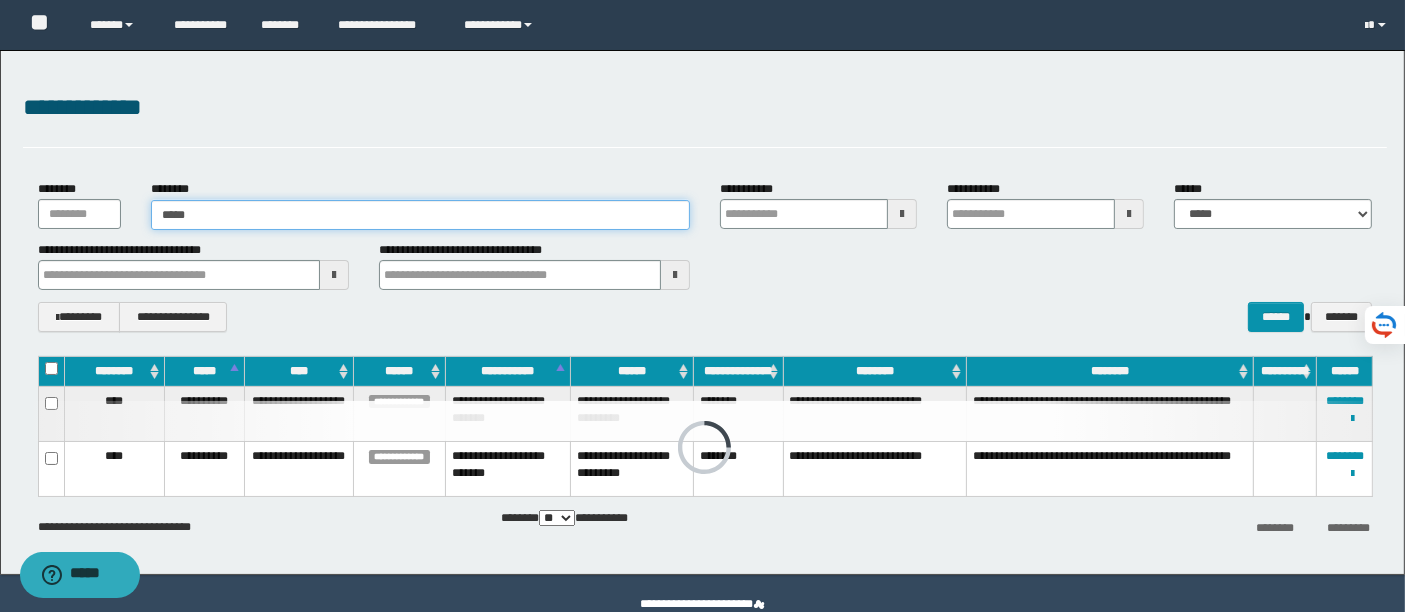 type on "******" 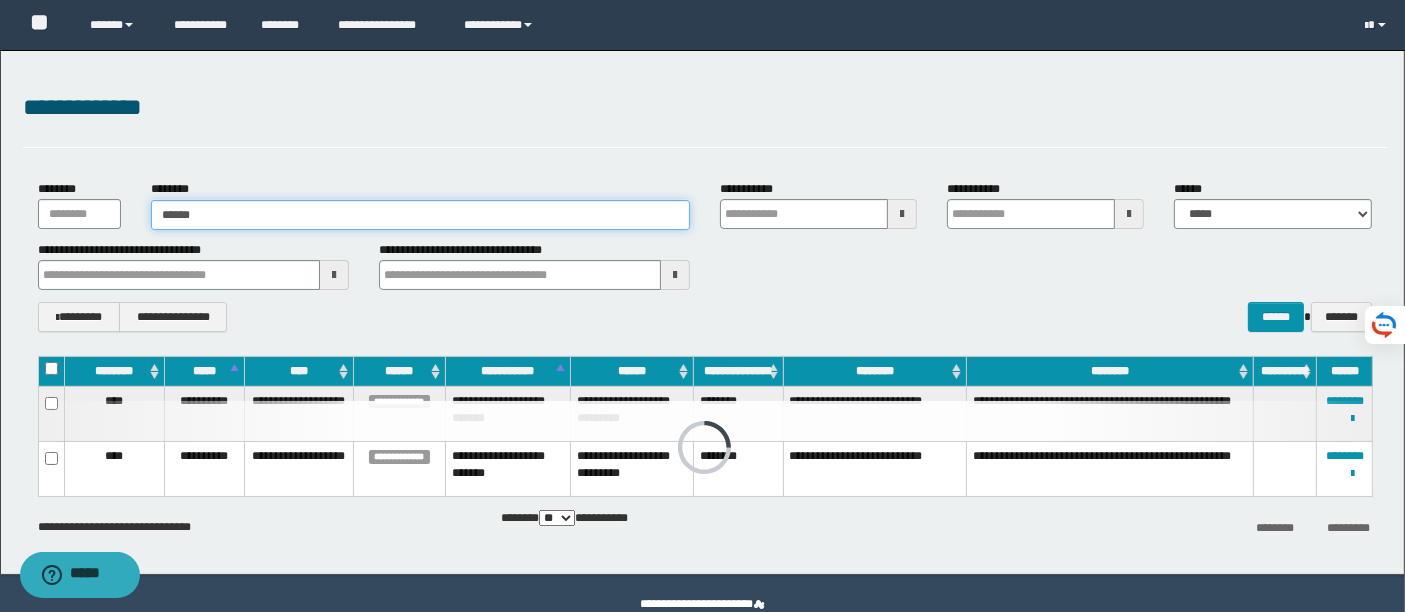 type on "******" 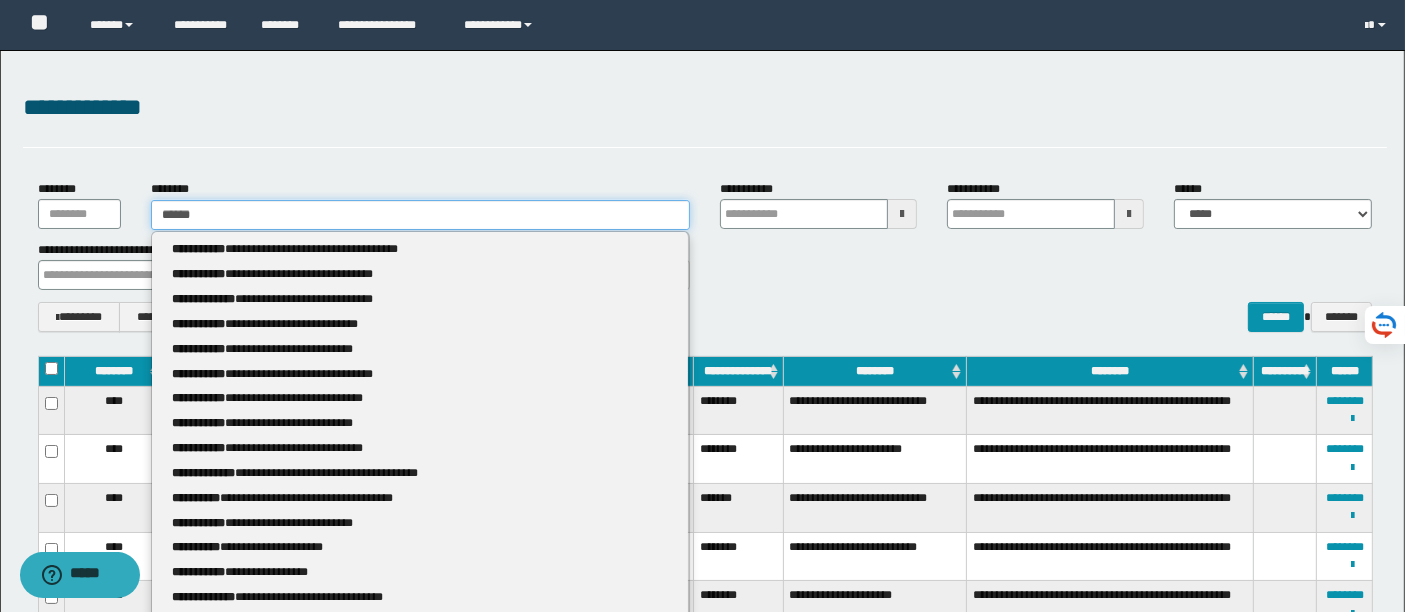 type 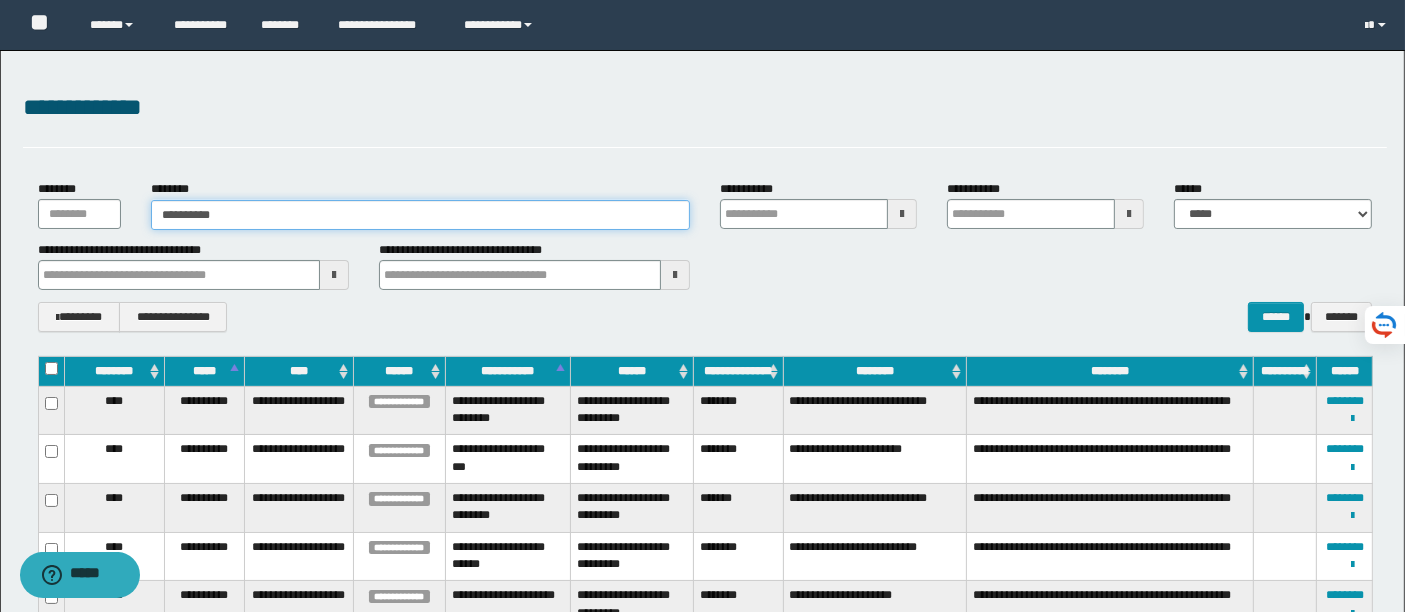 type on "**********" 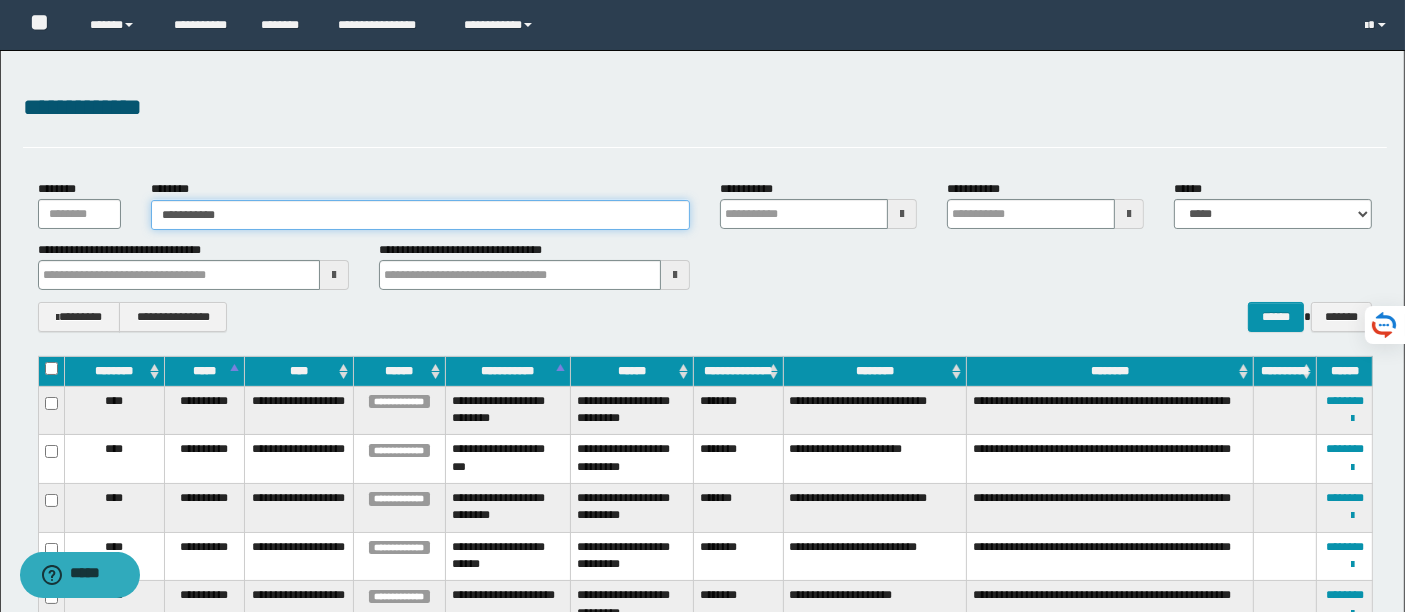 type on "**********" 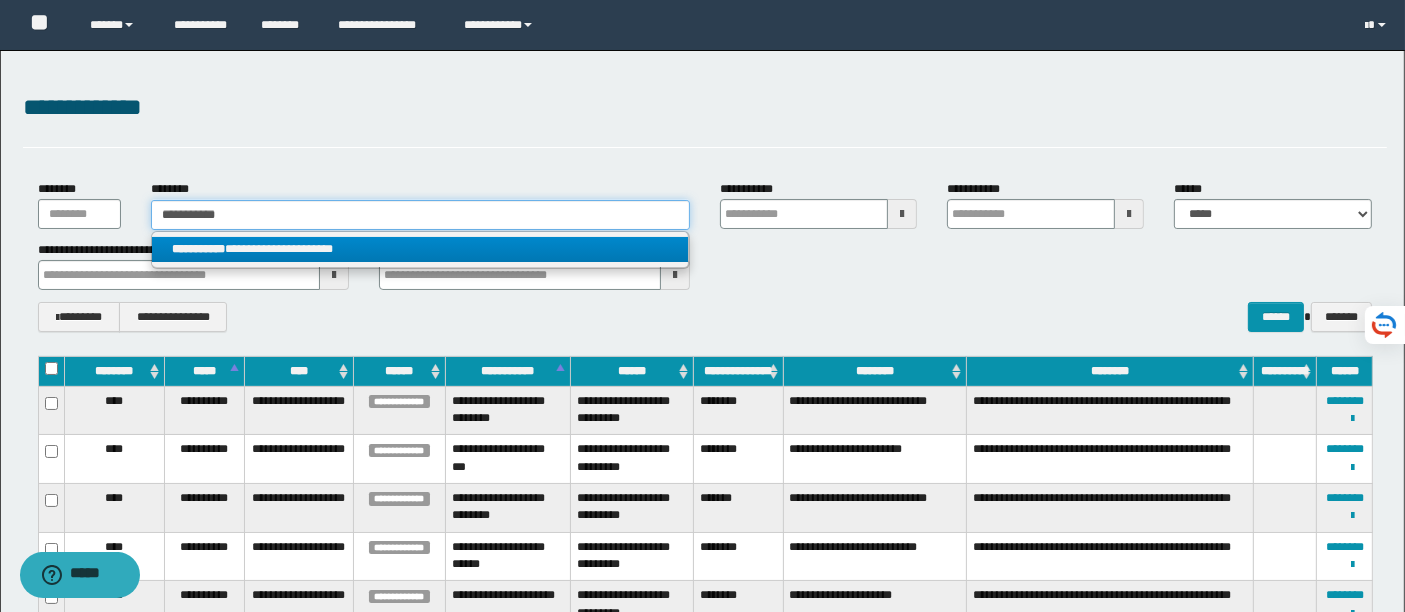 type on "**********" 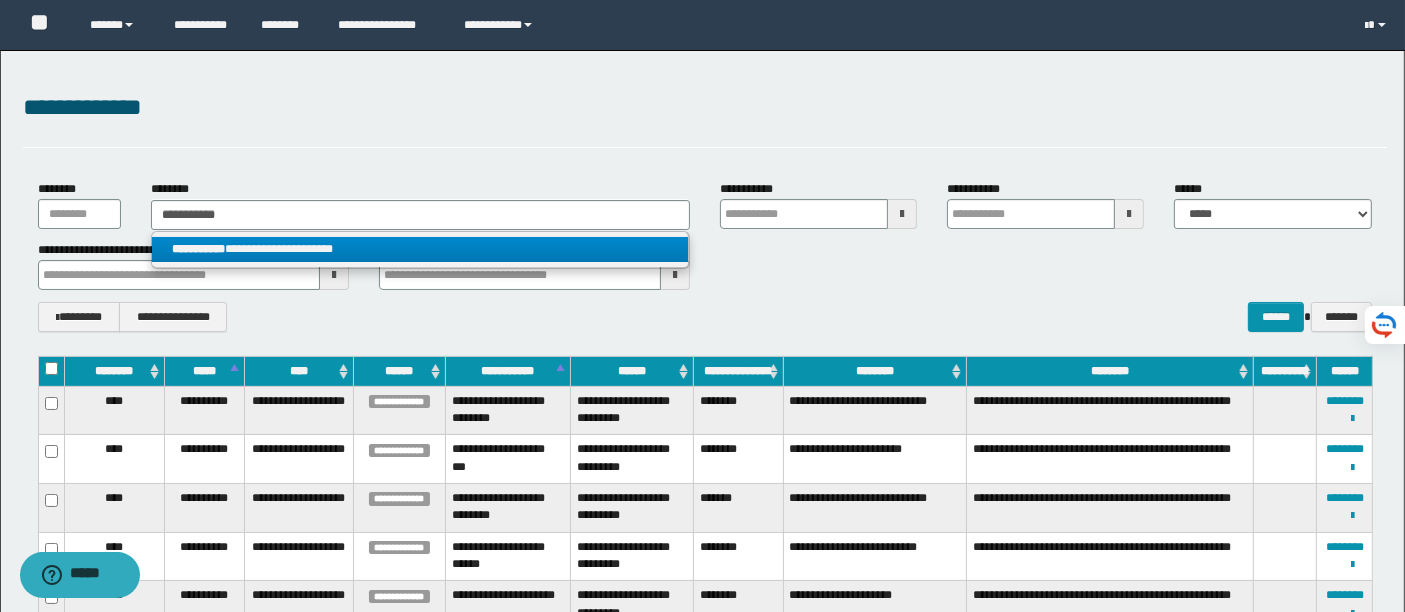 click on "**********" at bounding box center [420, 249] 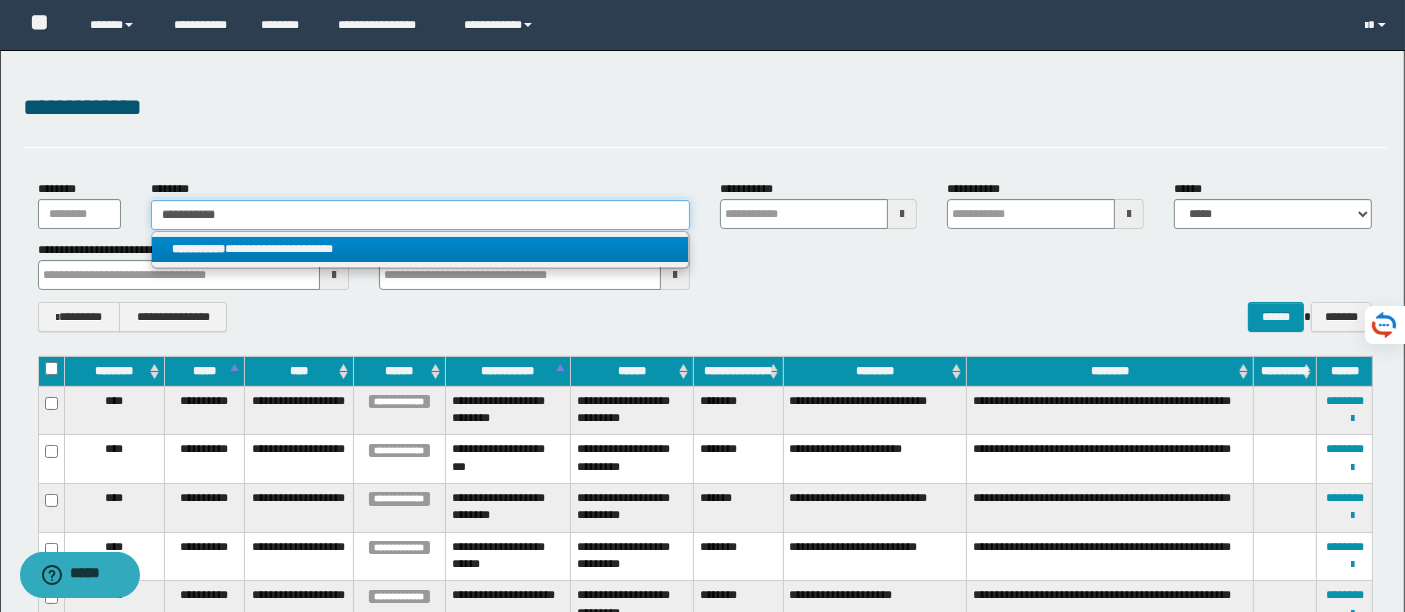 type 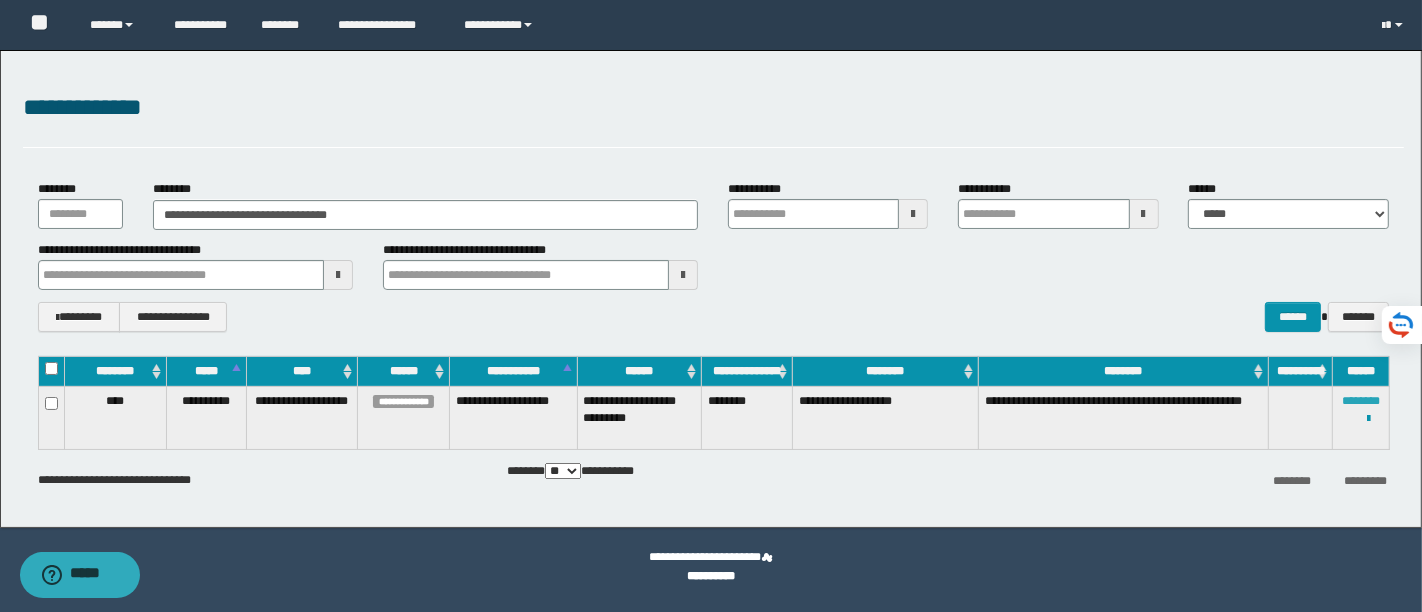 click on "********" at bounding box center [1361, 401] 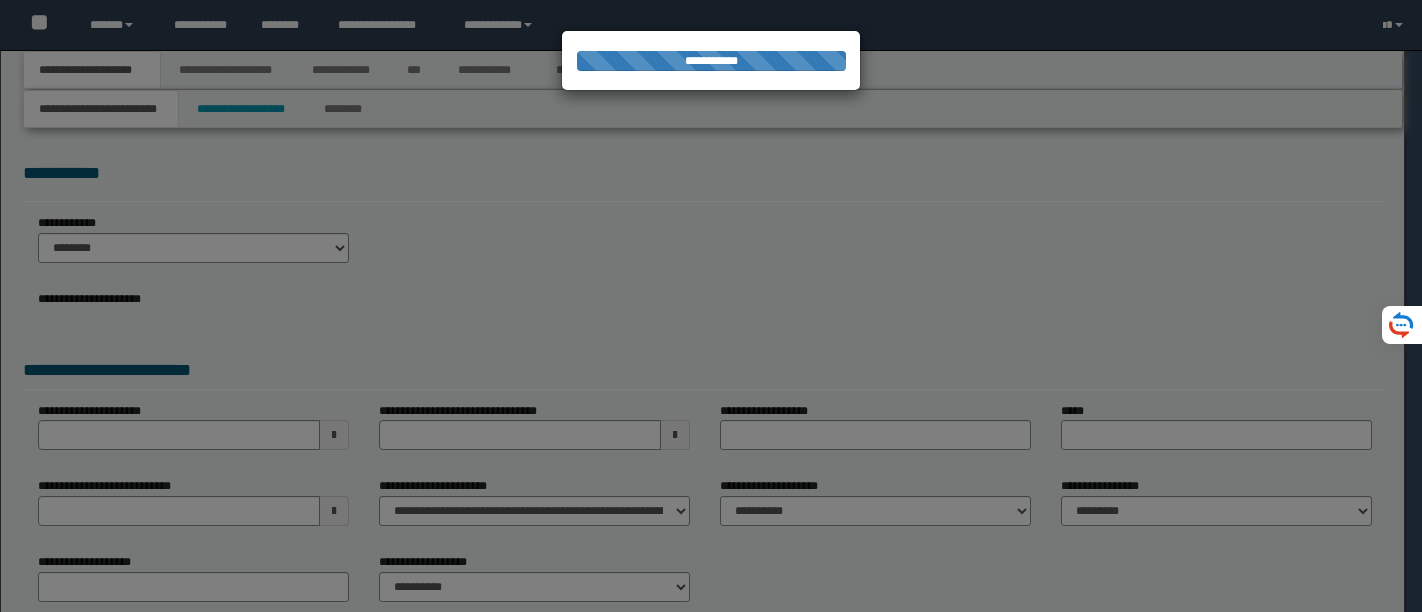 scroll, scrollTop: 0, scrollLeft: 0, axis: both 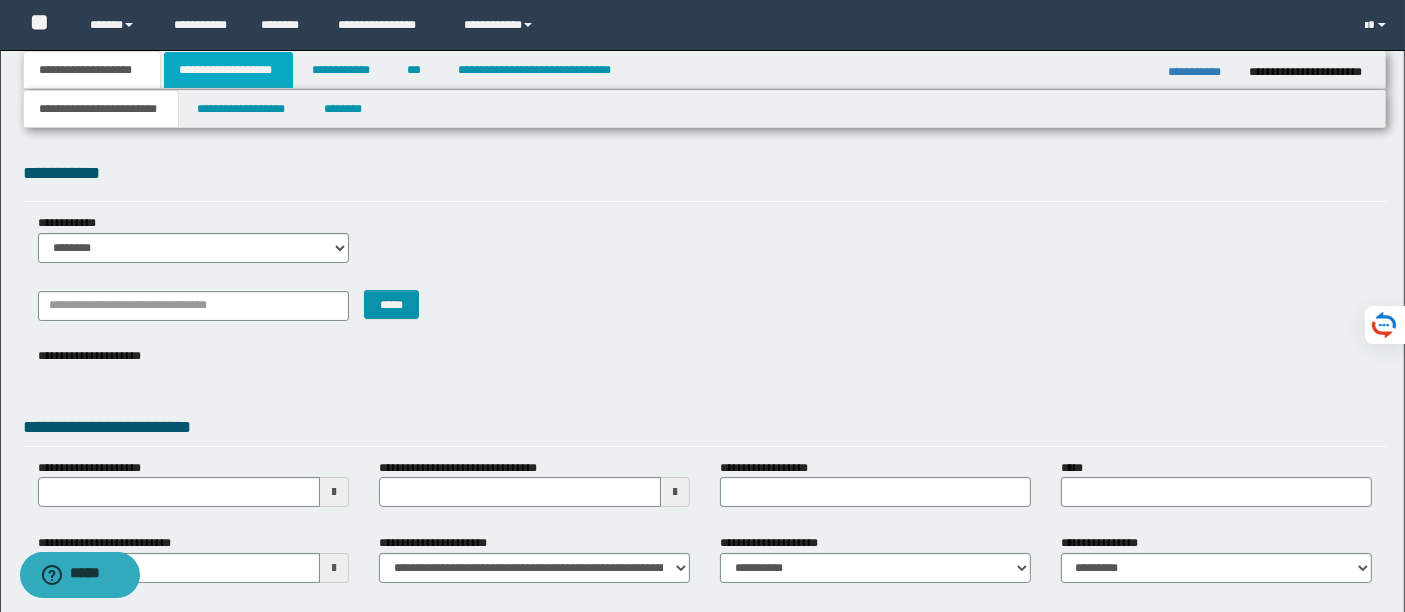 click on "**********" at bounding box center (228, 70) 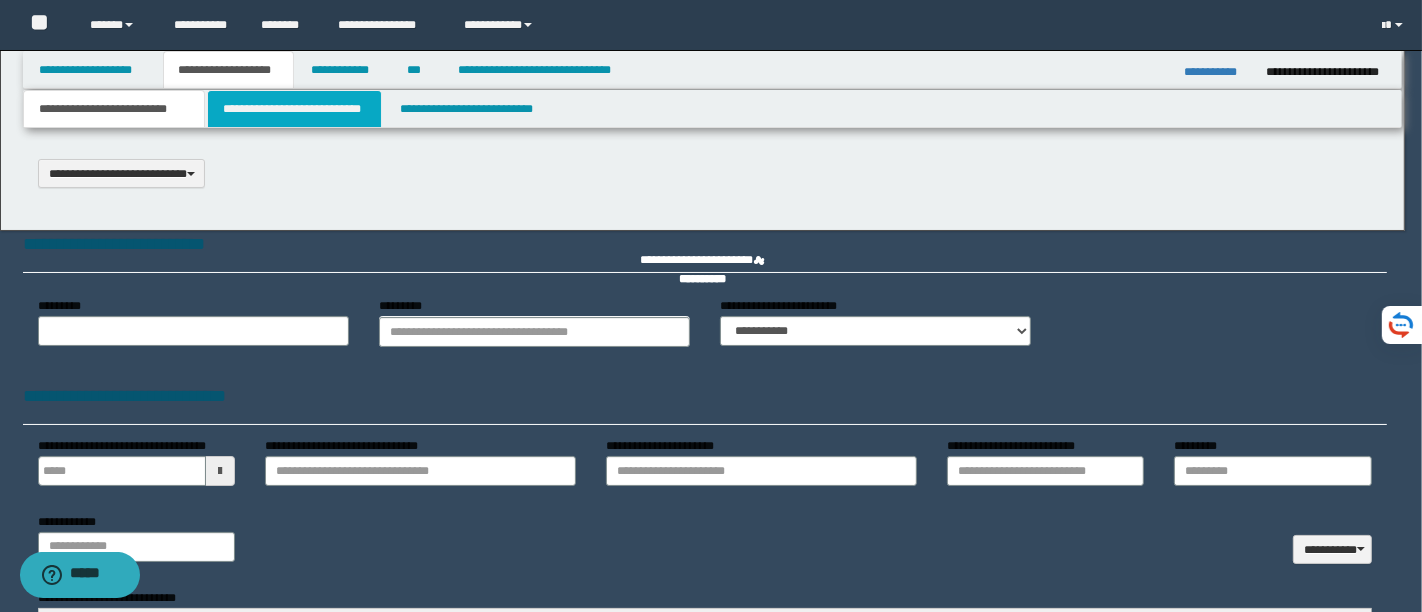 select on "*" 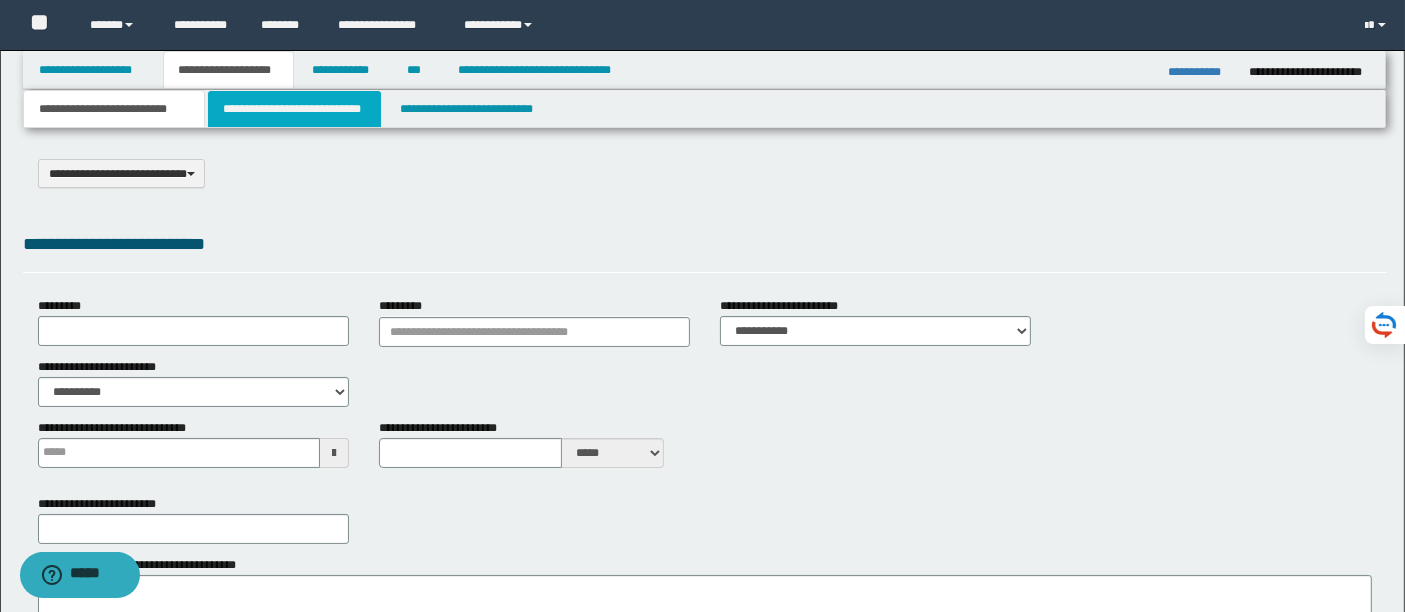 click on "**********" at bounding box center [294, 109] 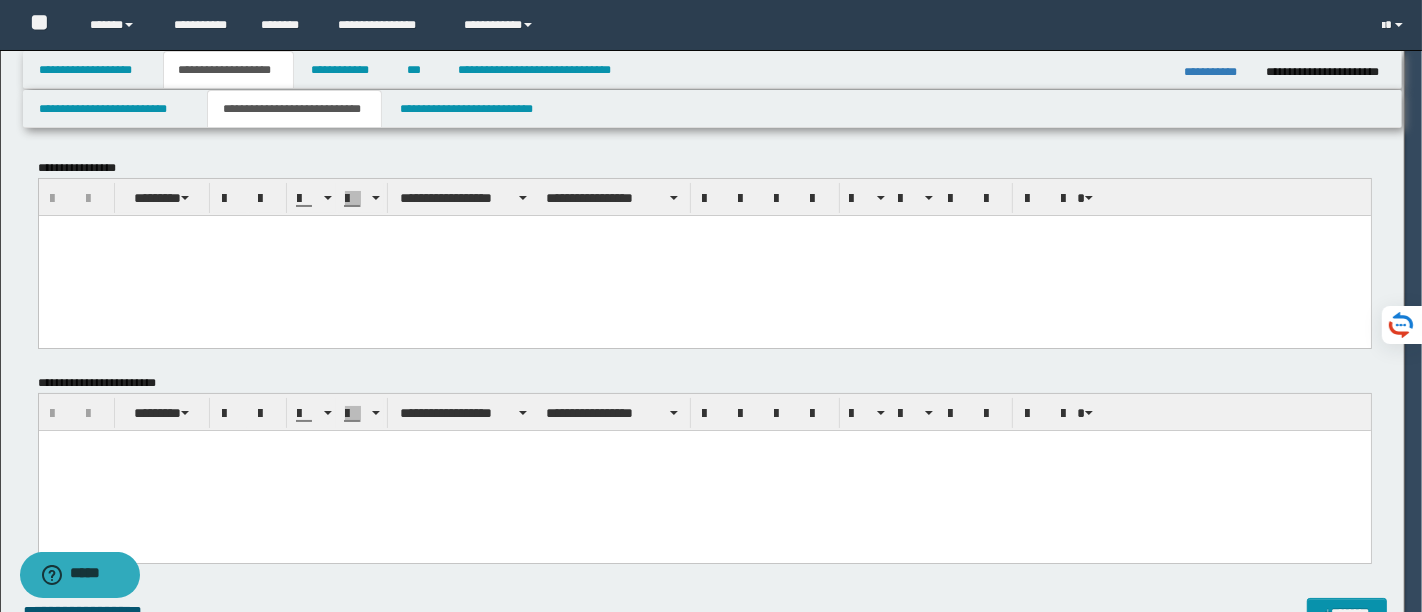 scroll, scrollTop: 0, scrollLeft: 0, axis: both 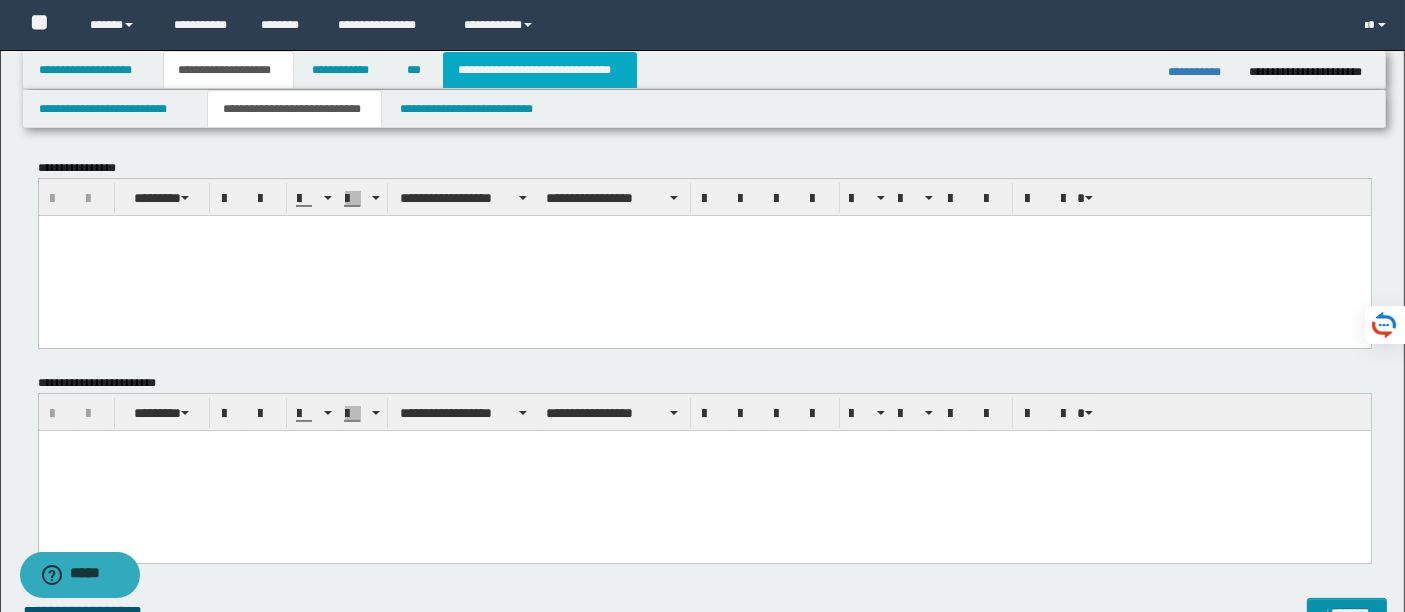 click on "**********" at bounding box center (540, 70) 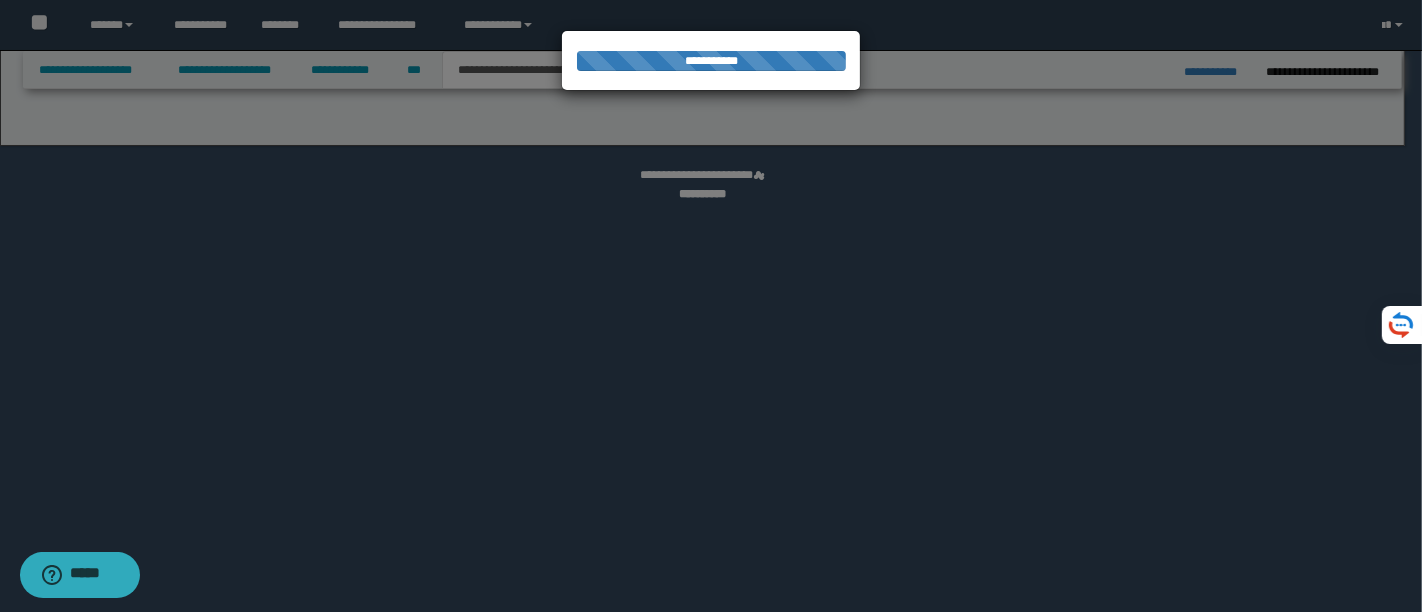 select on "*" 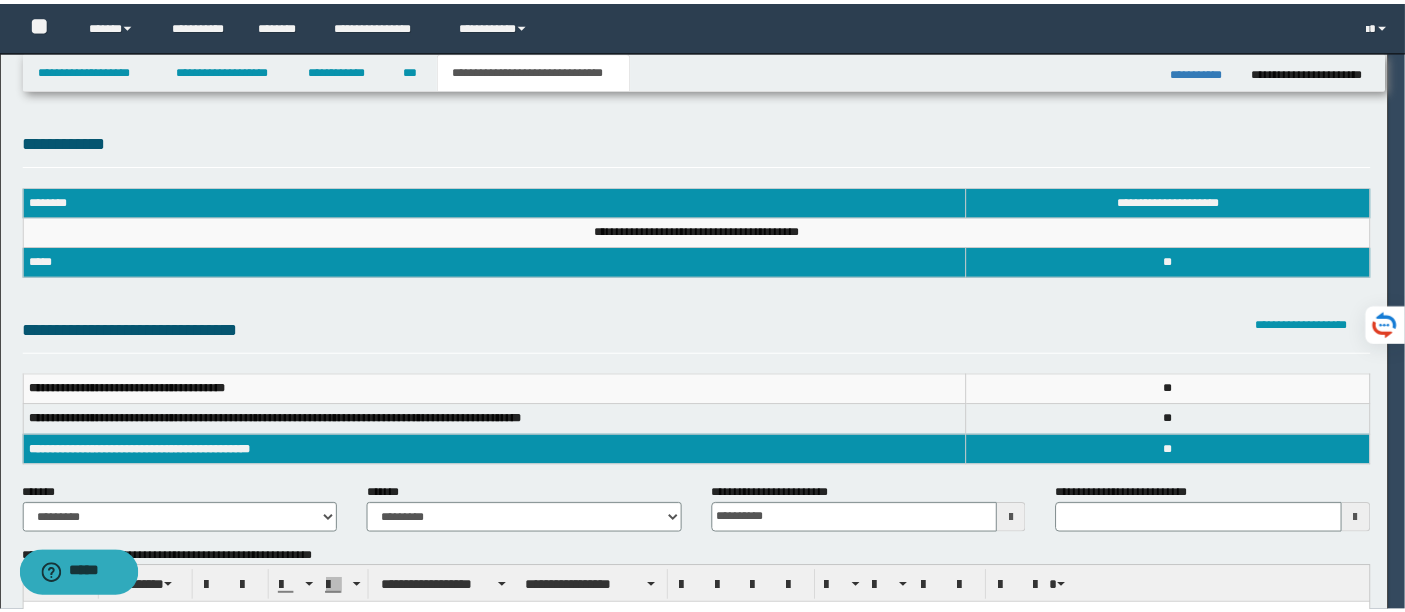 scroll, scrollTop: 0, scrollLeft: 0, axis: both 